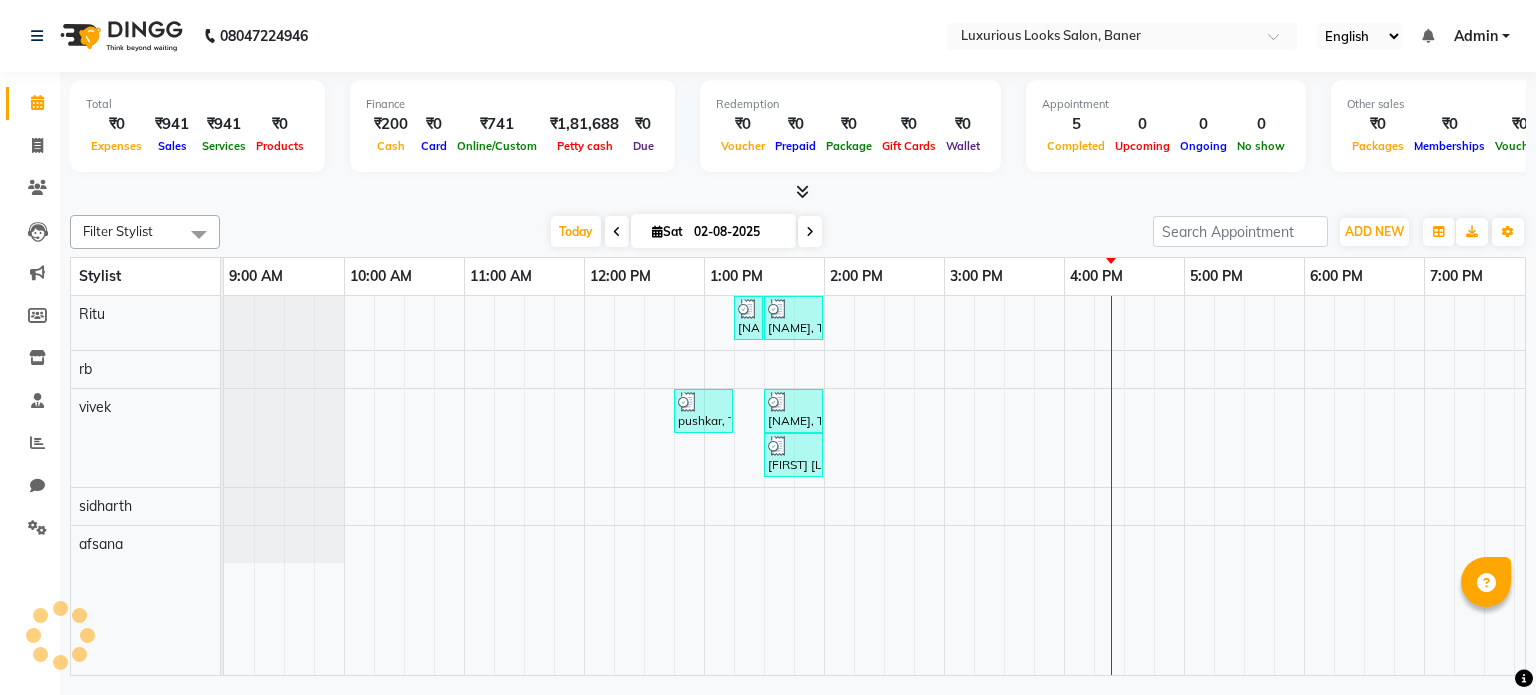 scroll, scrollTop: 0, scrollLeft: 0, axis: both 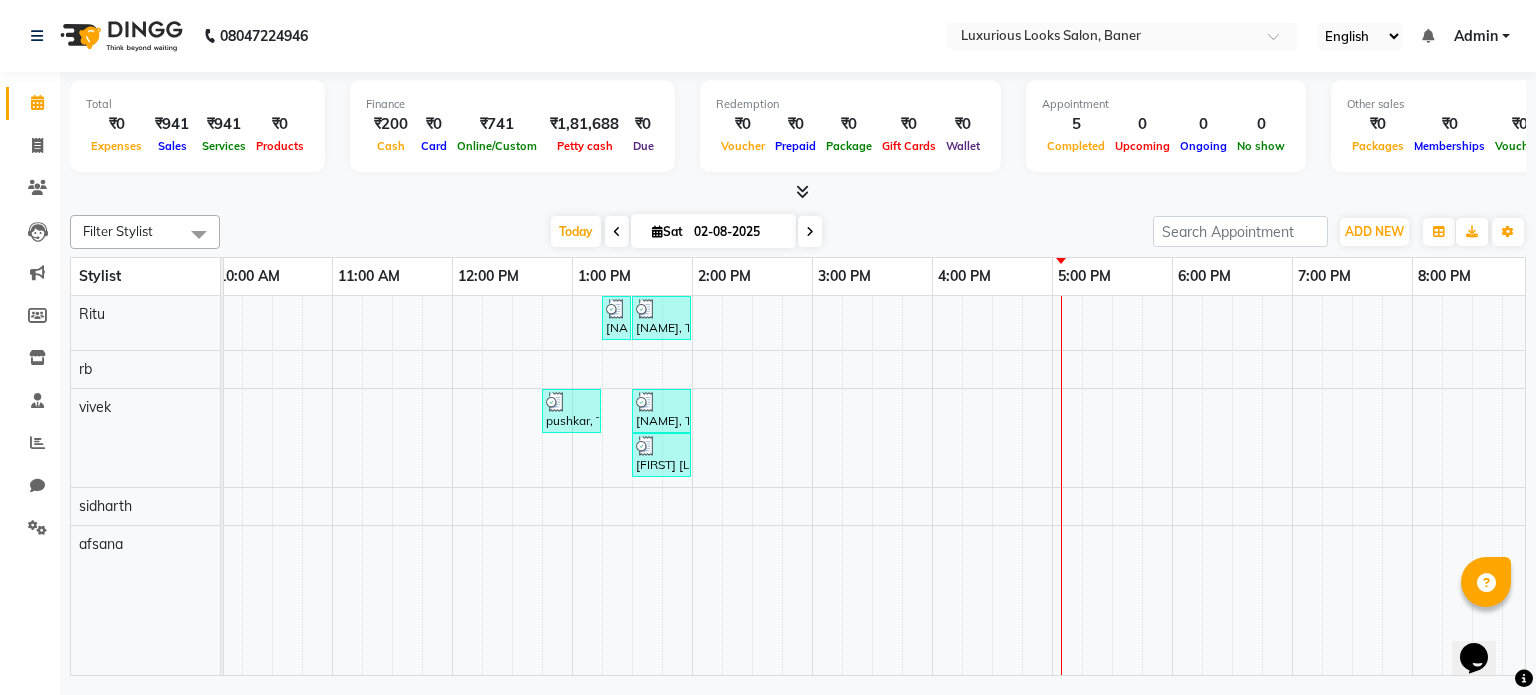 click on "[NAME], TK03, [TIME]-[TIME], Threading - Eyebrows     [NAME], TK03, [TIME]-[TIME], Threading - Upper Lip,Threading - Eyebrows,Threading - Forehead     [NAME], TK01, [TIME]-[TIME], Hair Cut - Stylist - Male     [NAME], TK02, [TIME]-[TIME], Hair Cut - Stylist - Male     [FIRST] [LAST], TK04, [TIME]-[TIME], Hair Cut - Stylist - Male" at bounding box center (932, 486) 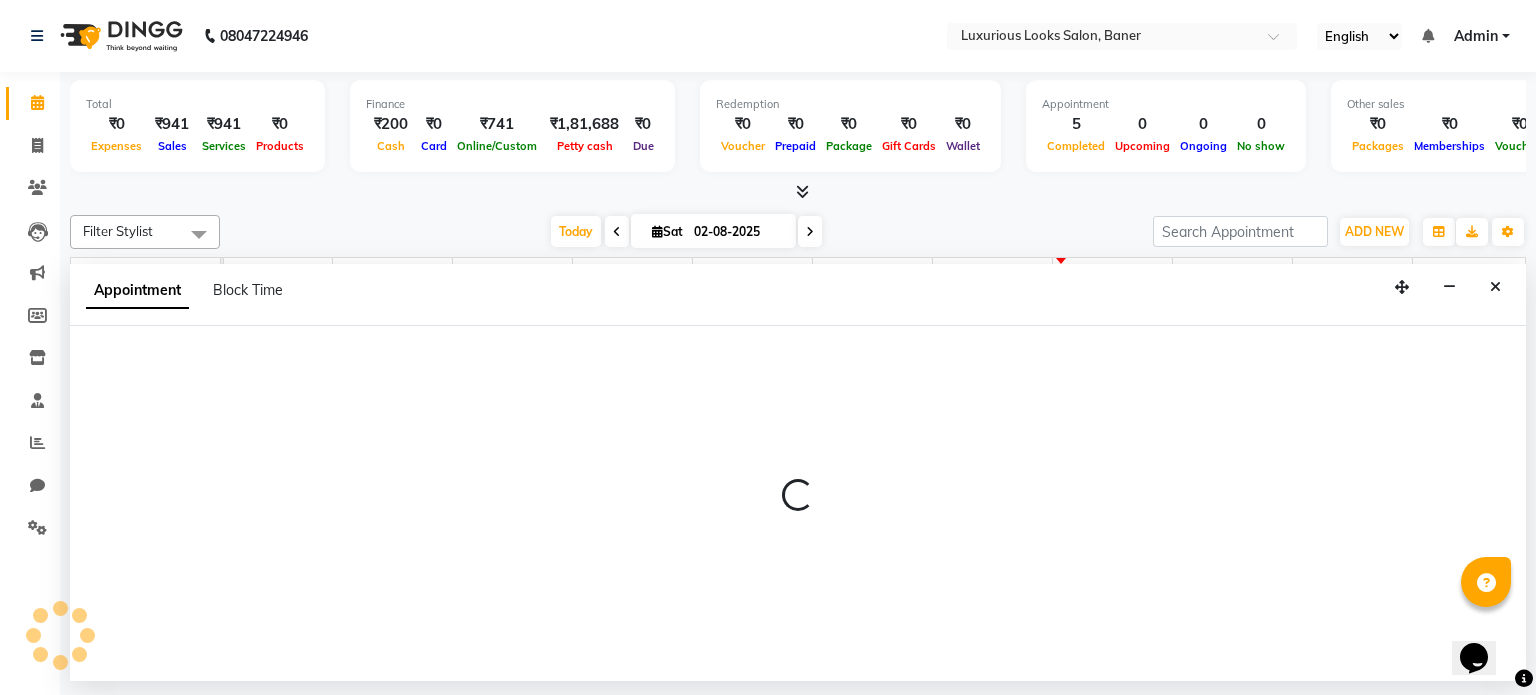 select on "68794" 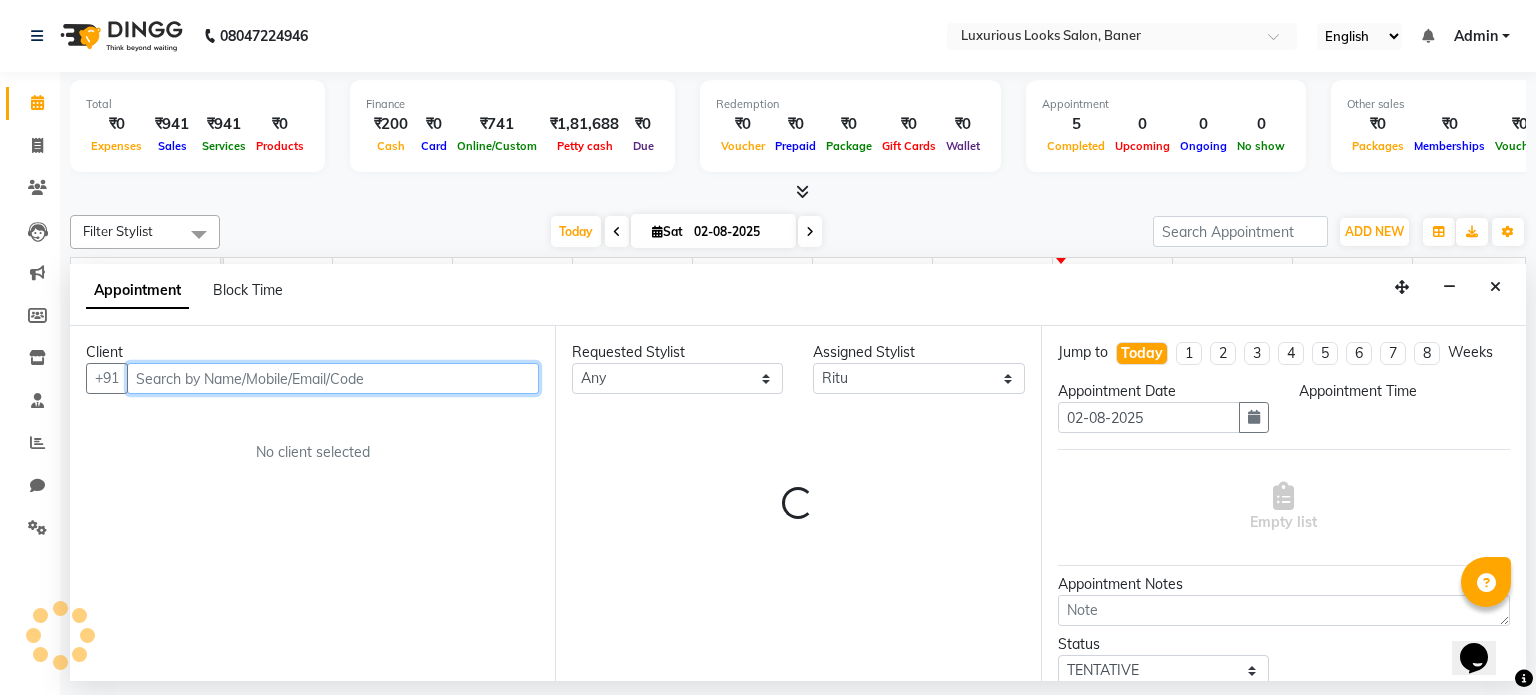 select on "900" 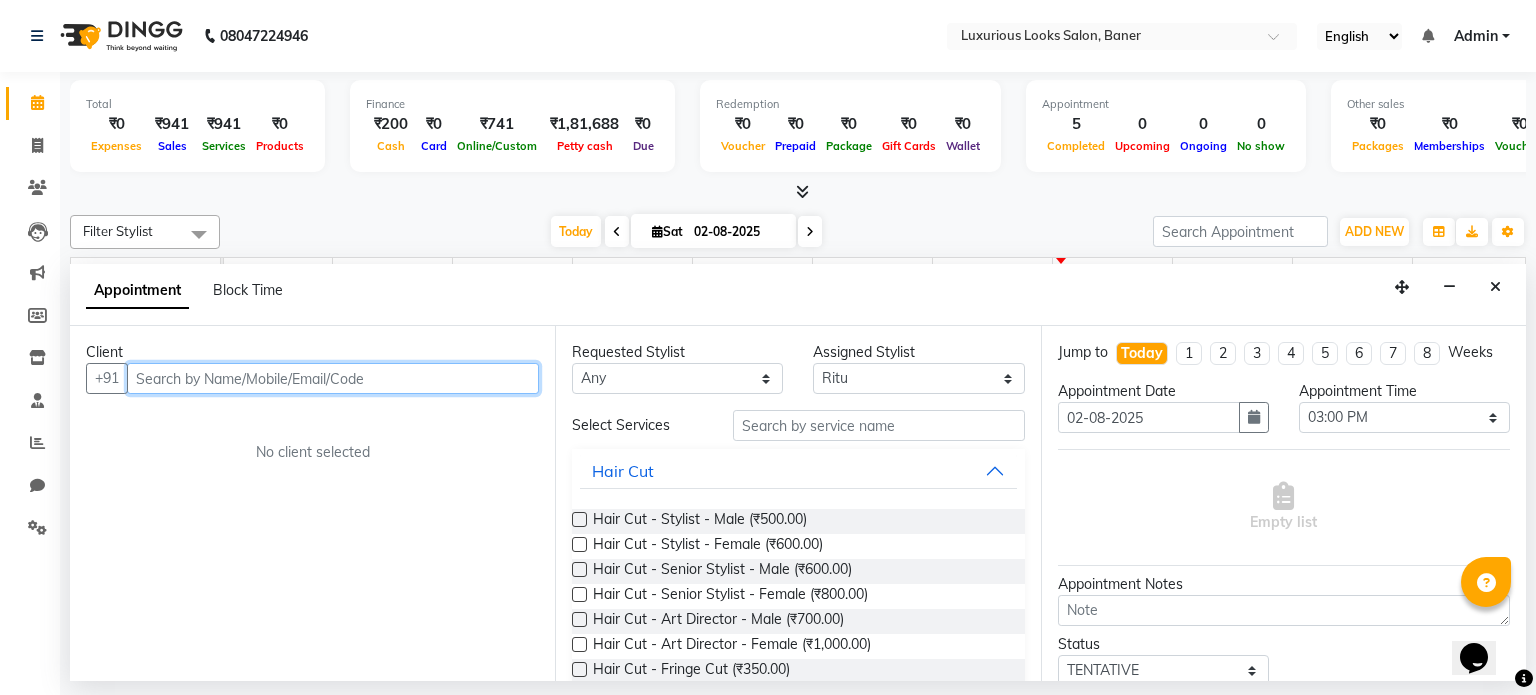 click at bounding box center [333, 378] 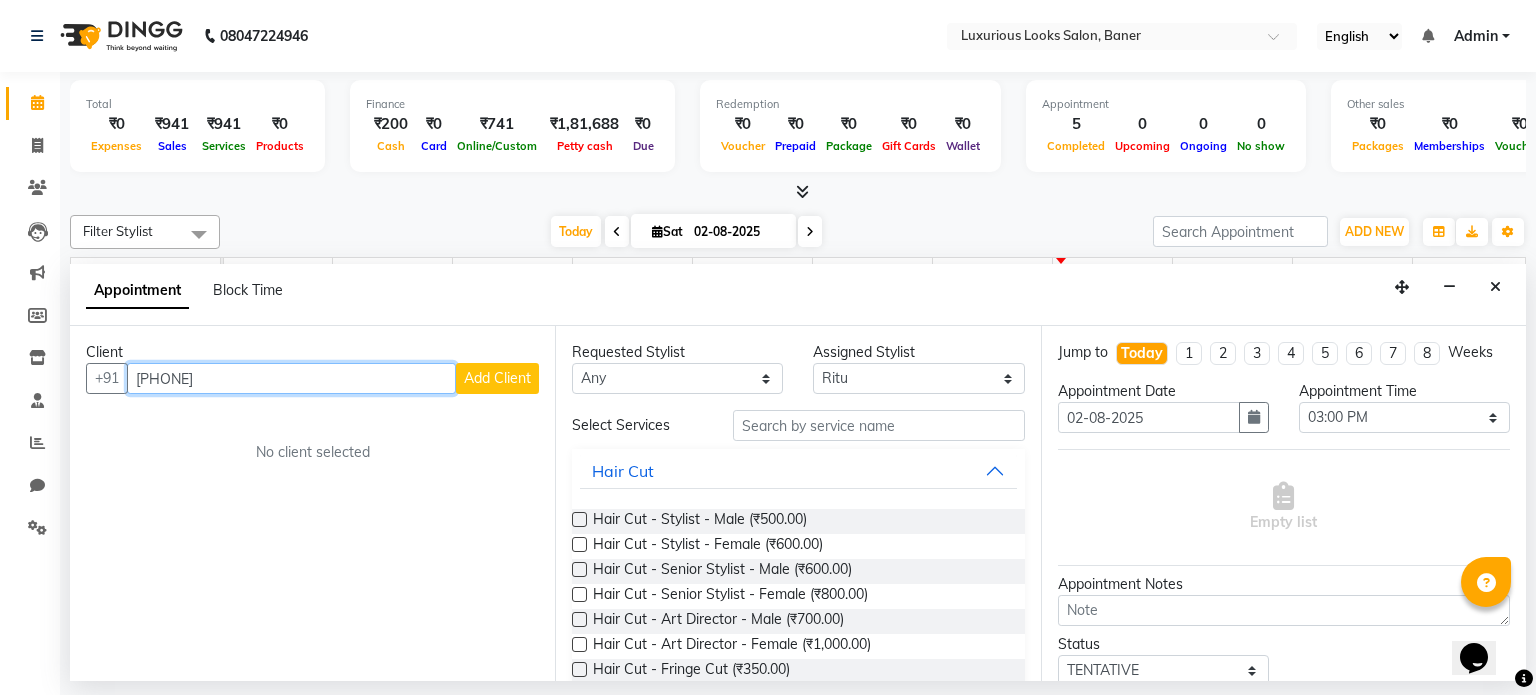type on "[PHONE]" 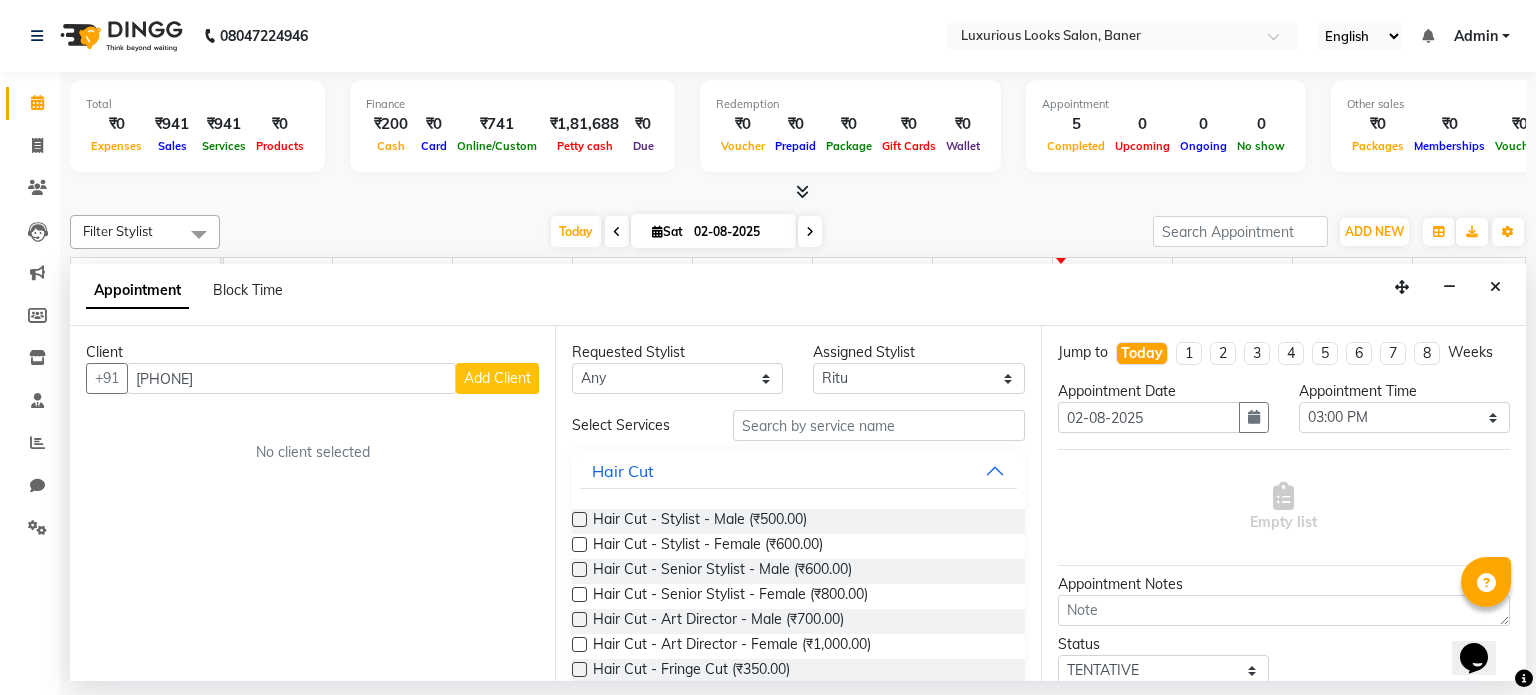 click on "Add Client" at bounding box center [497, 378] 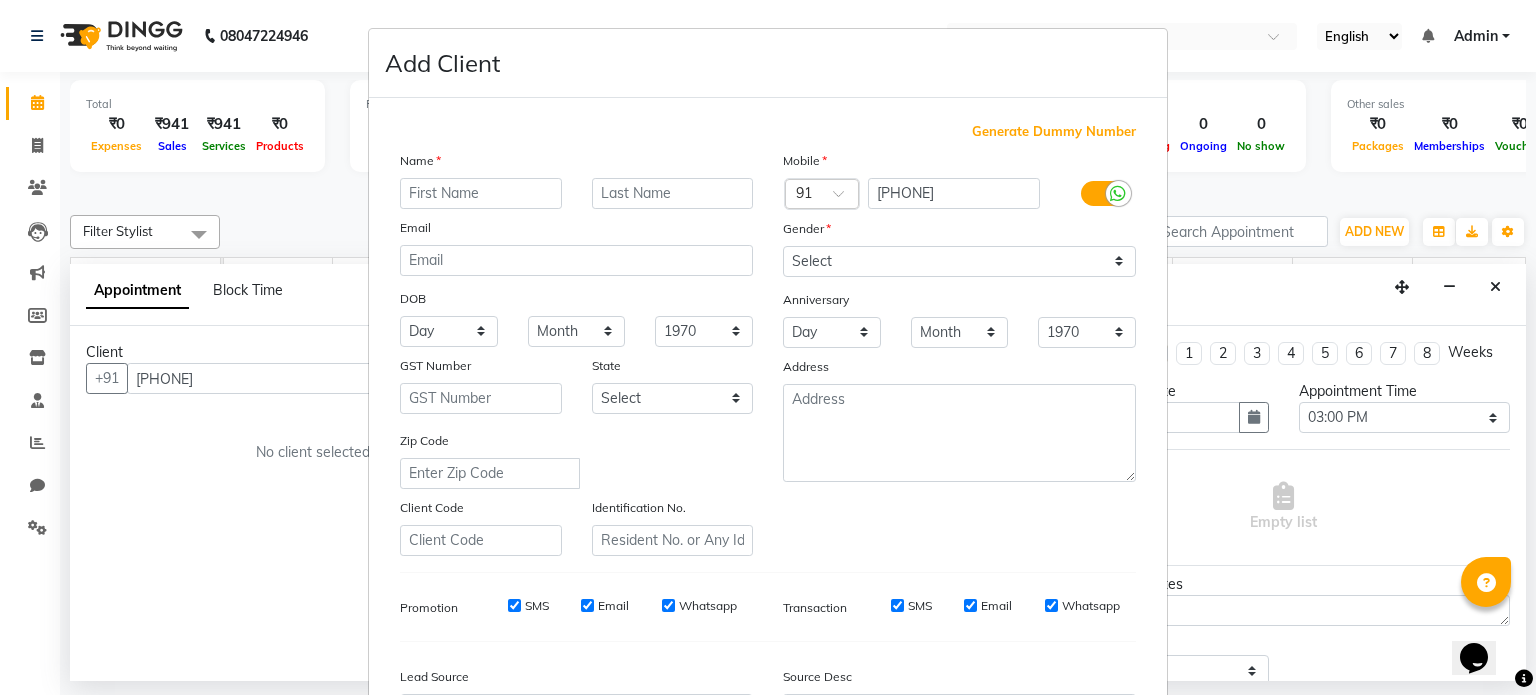 click at bounding box center [481, 193] 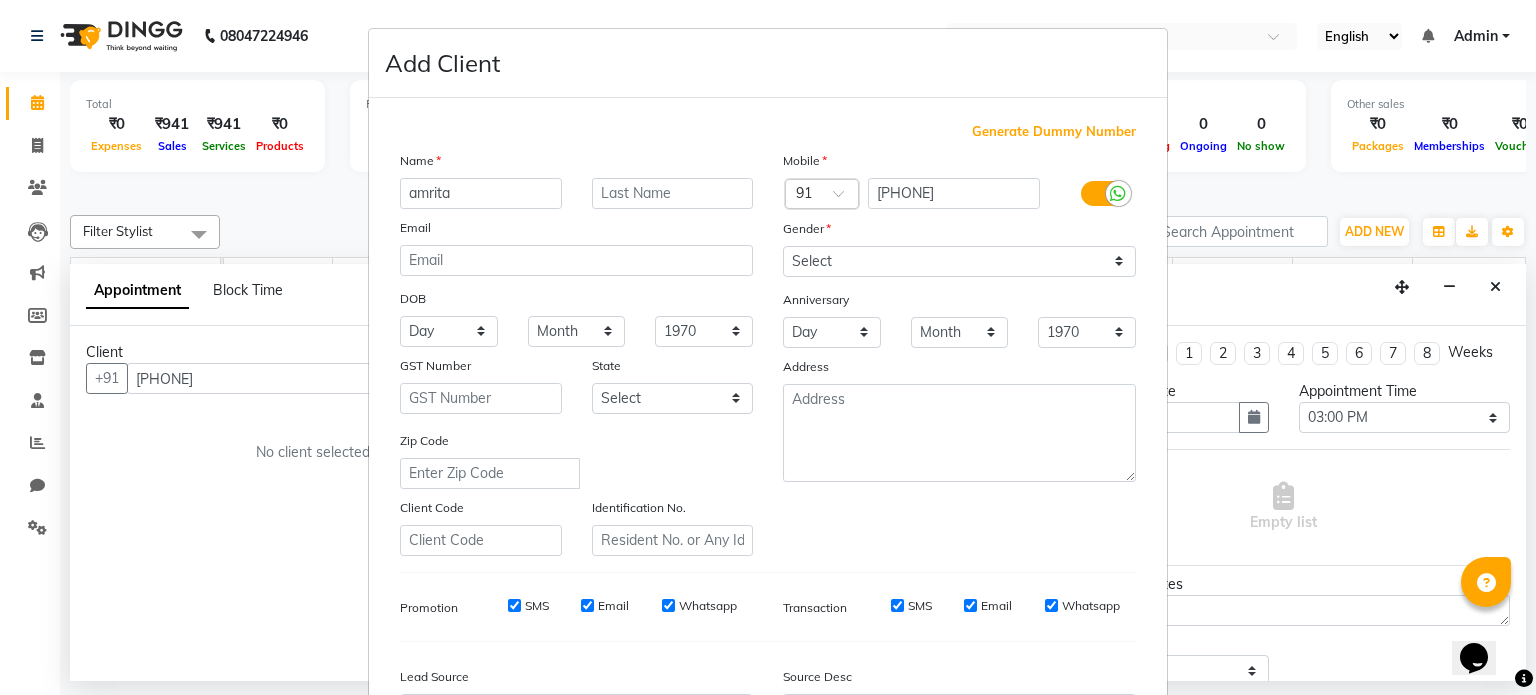 type on "amrita" 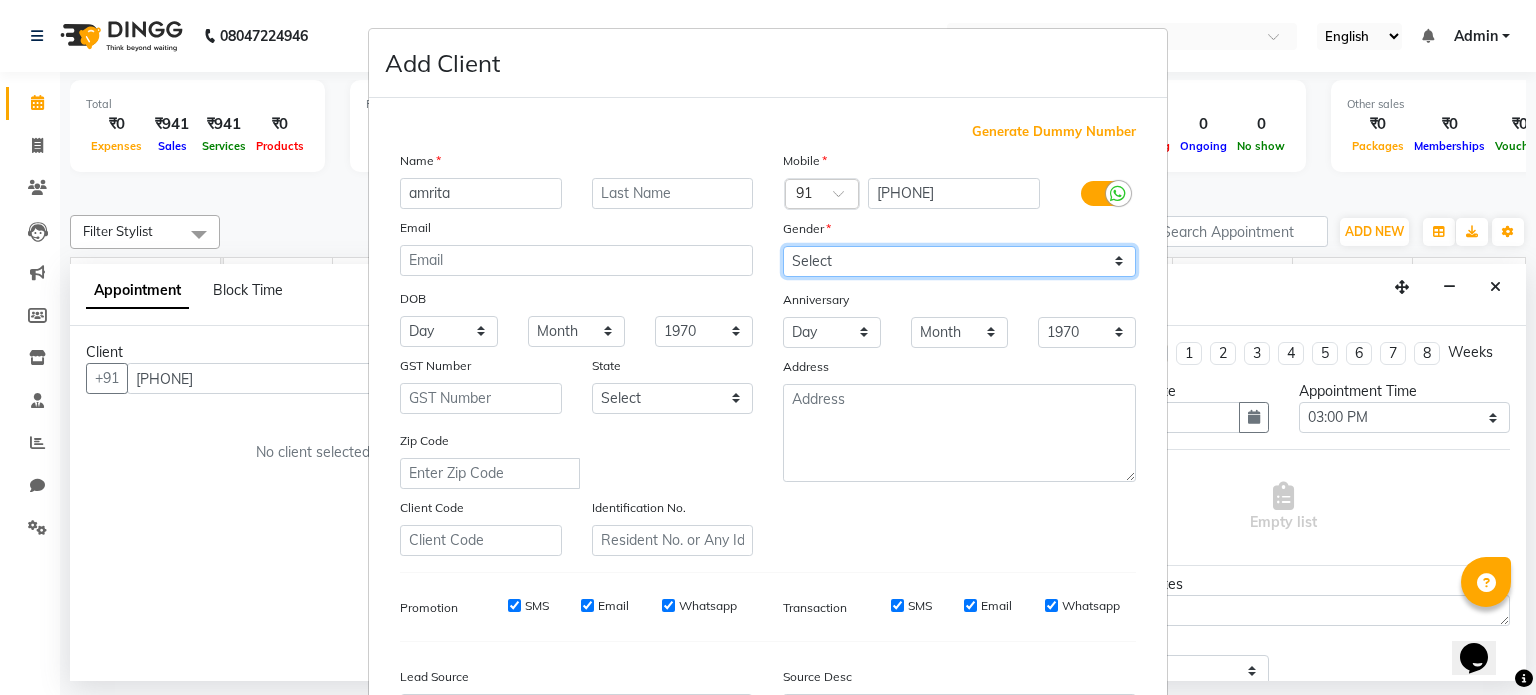 click on "Select Male Female Other Prefer Not To Say" at bounding box center [959, 261] 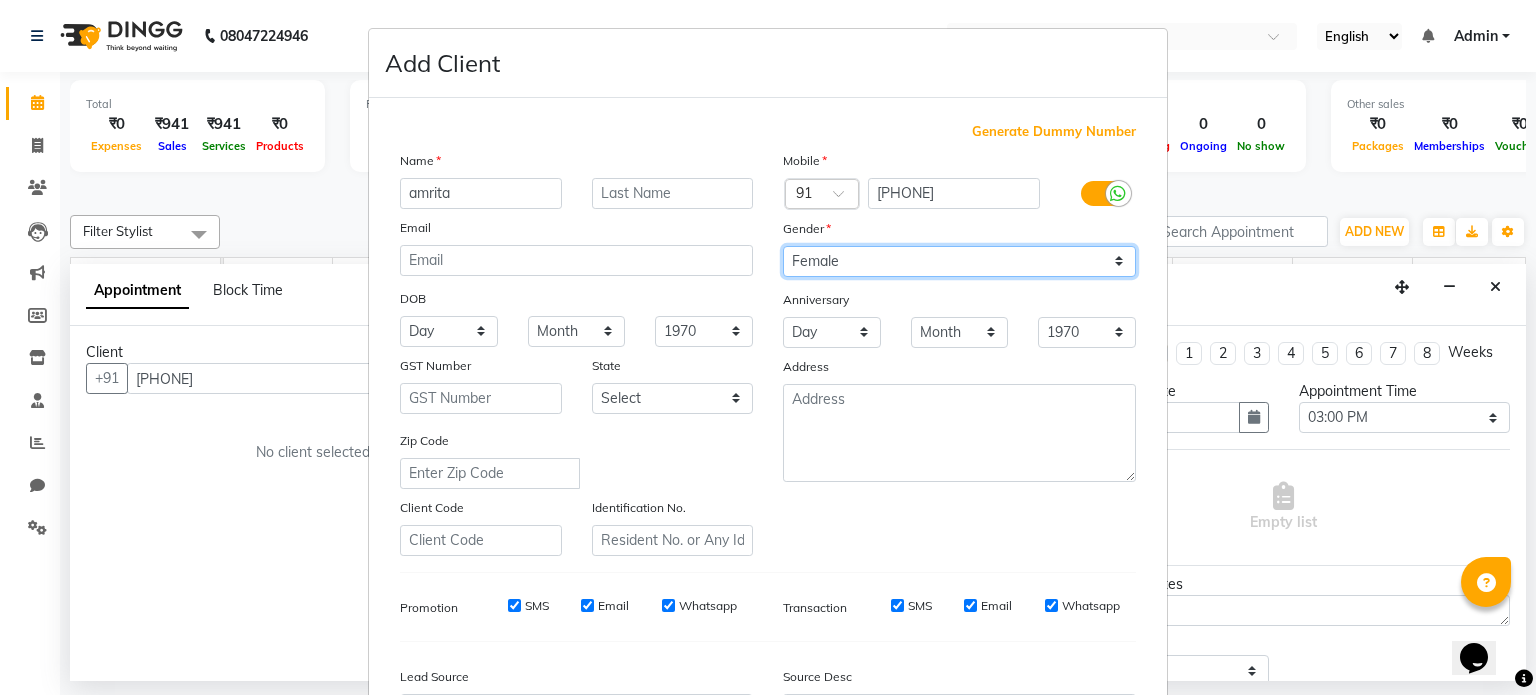 click on "Select Male Female Other Prefer Not To Say" at bounding box center (959, 261) 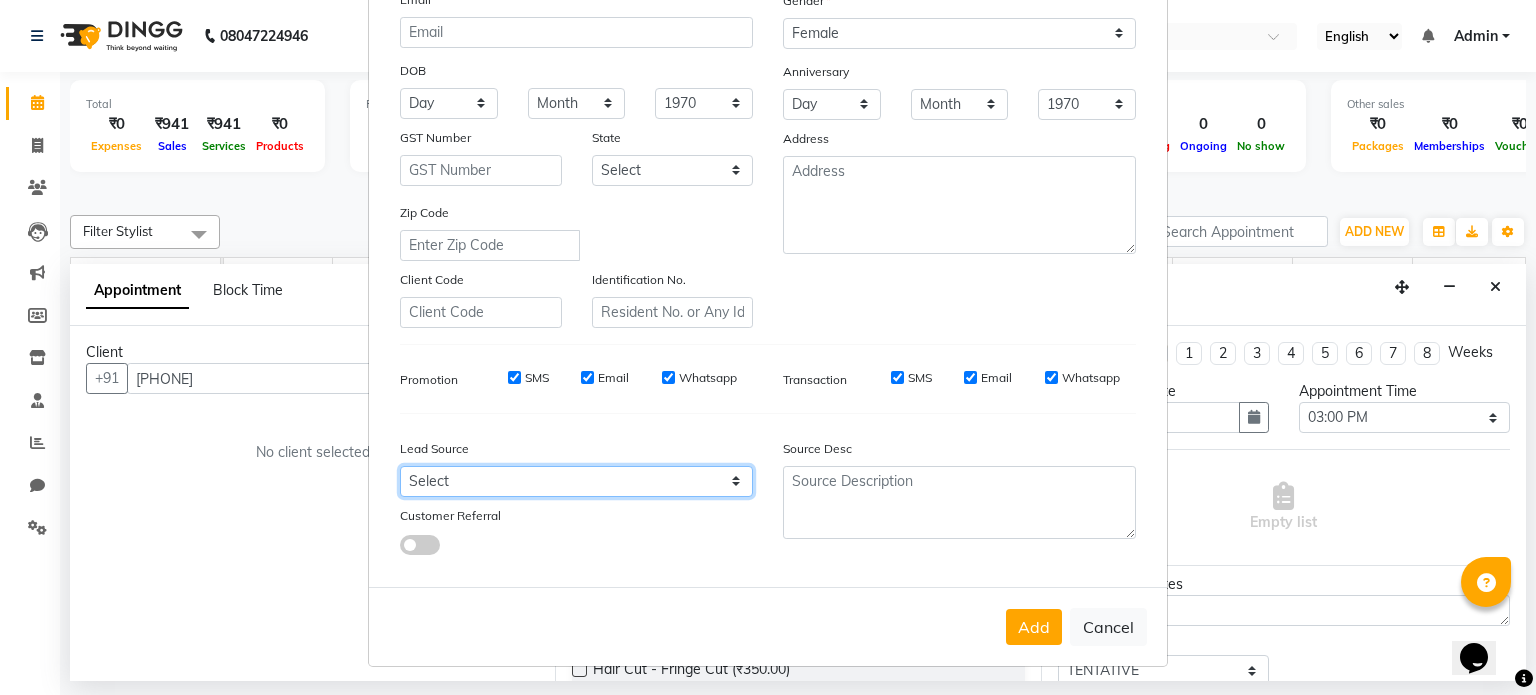 click on "Select Walk-in Referral Internet Friend Word of Mouth Advertisement Facebook JustDial Google Other" at bounding box center [576, 481] 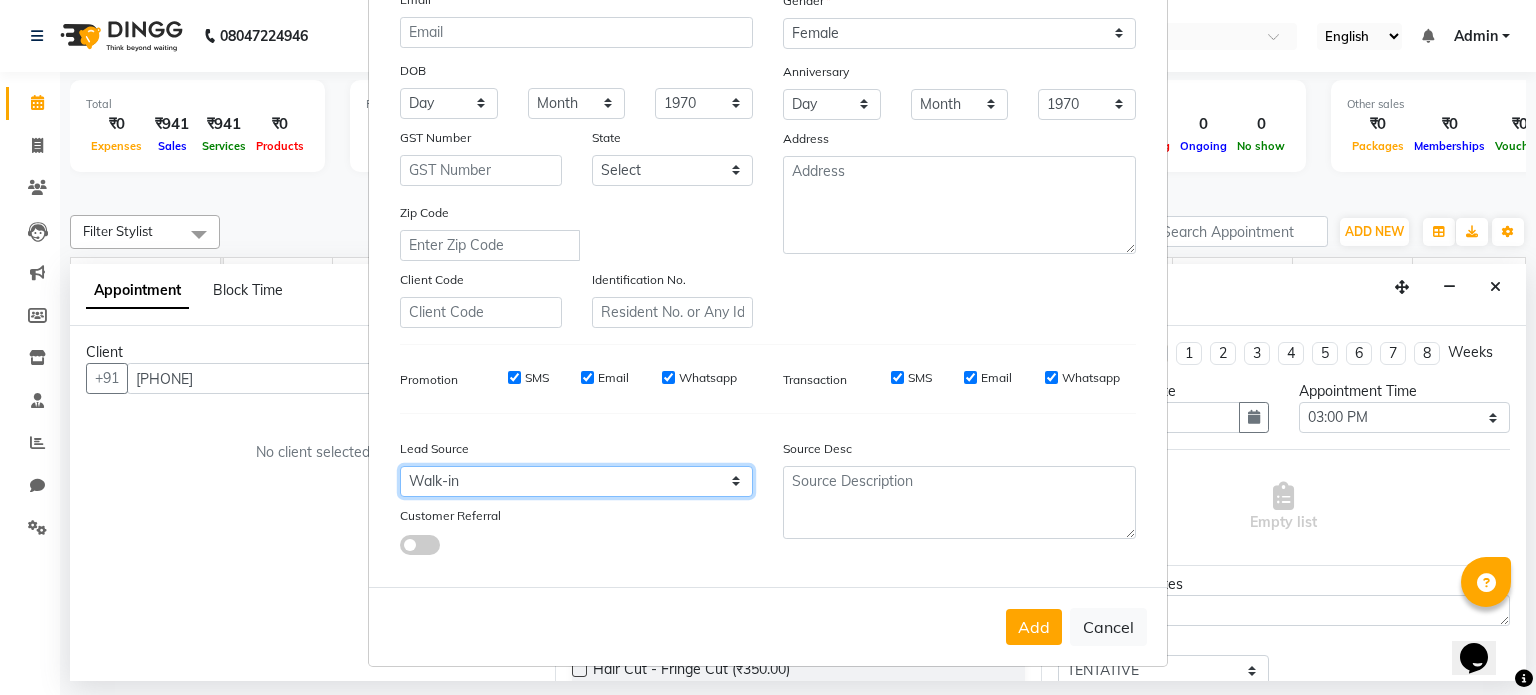 click on "Select Walk-in Referral Internet Friend Word of Mouth Advertisement Facebook JustDial Google Other" at bounding box center [576, 481] 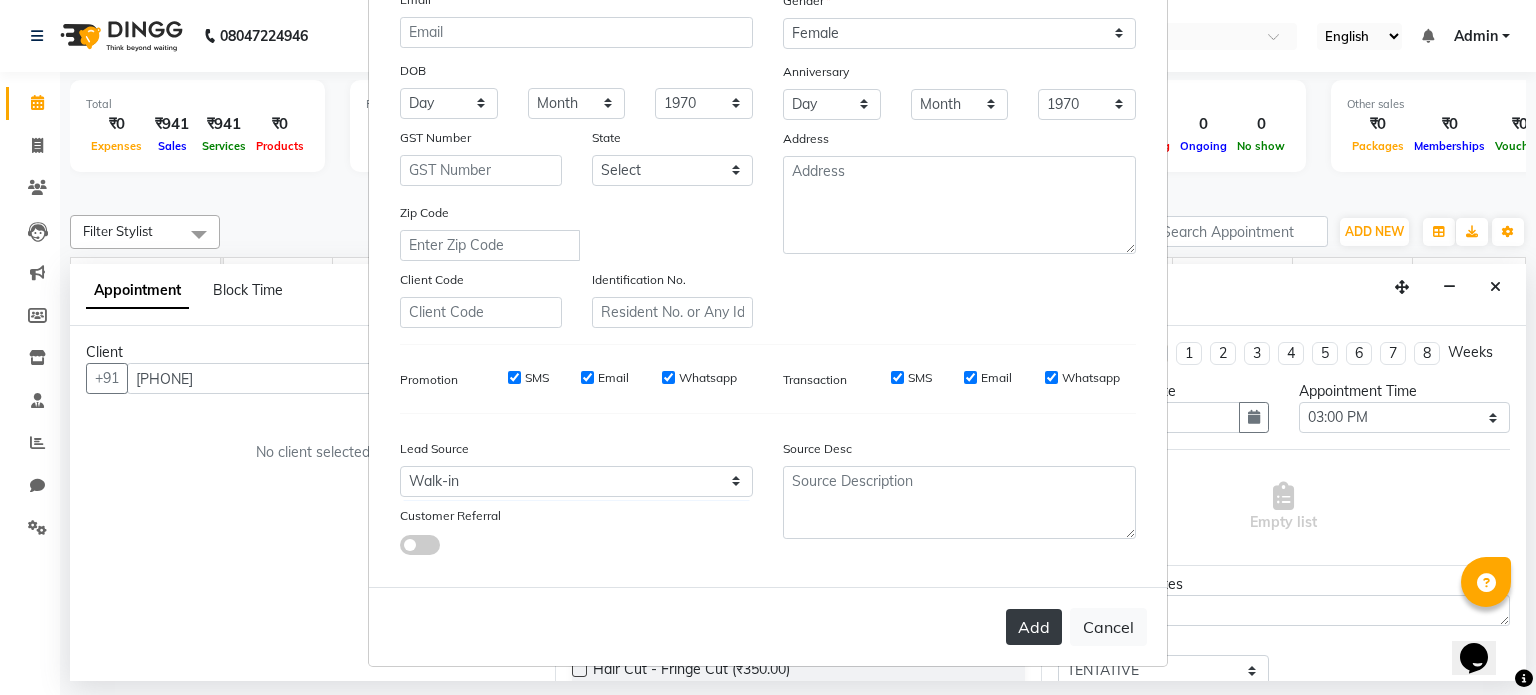 click on "Add" at bounding box center [1034, 627] 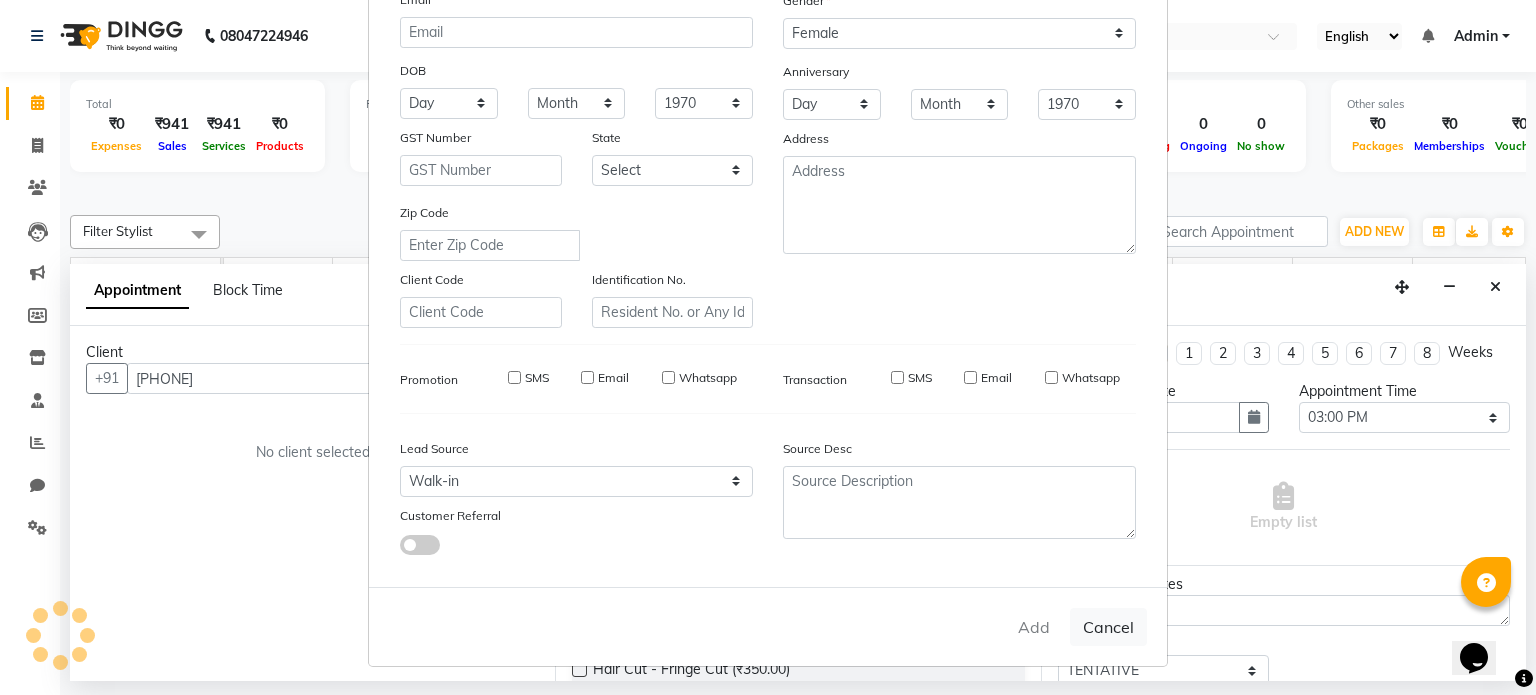 type 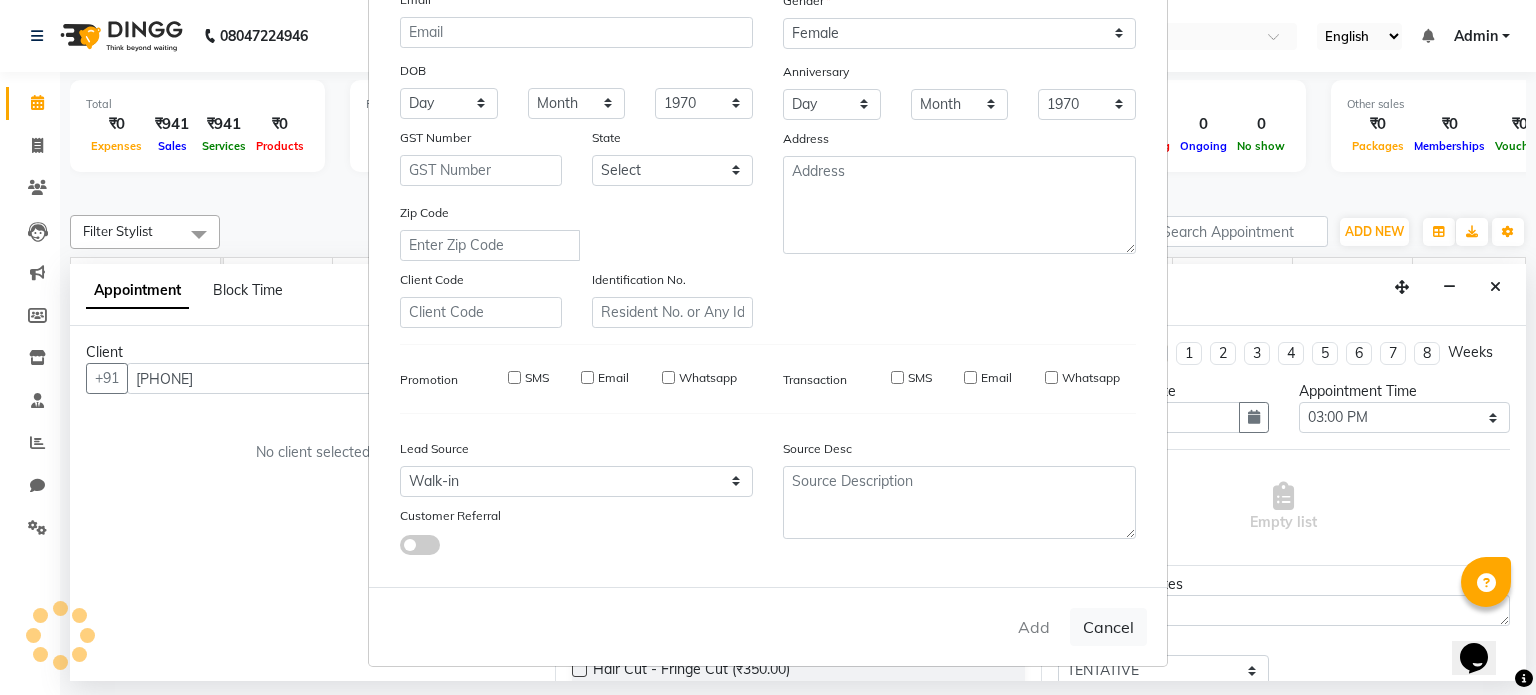 select 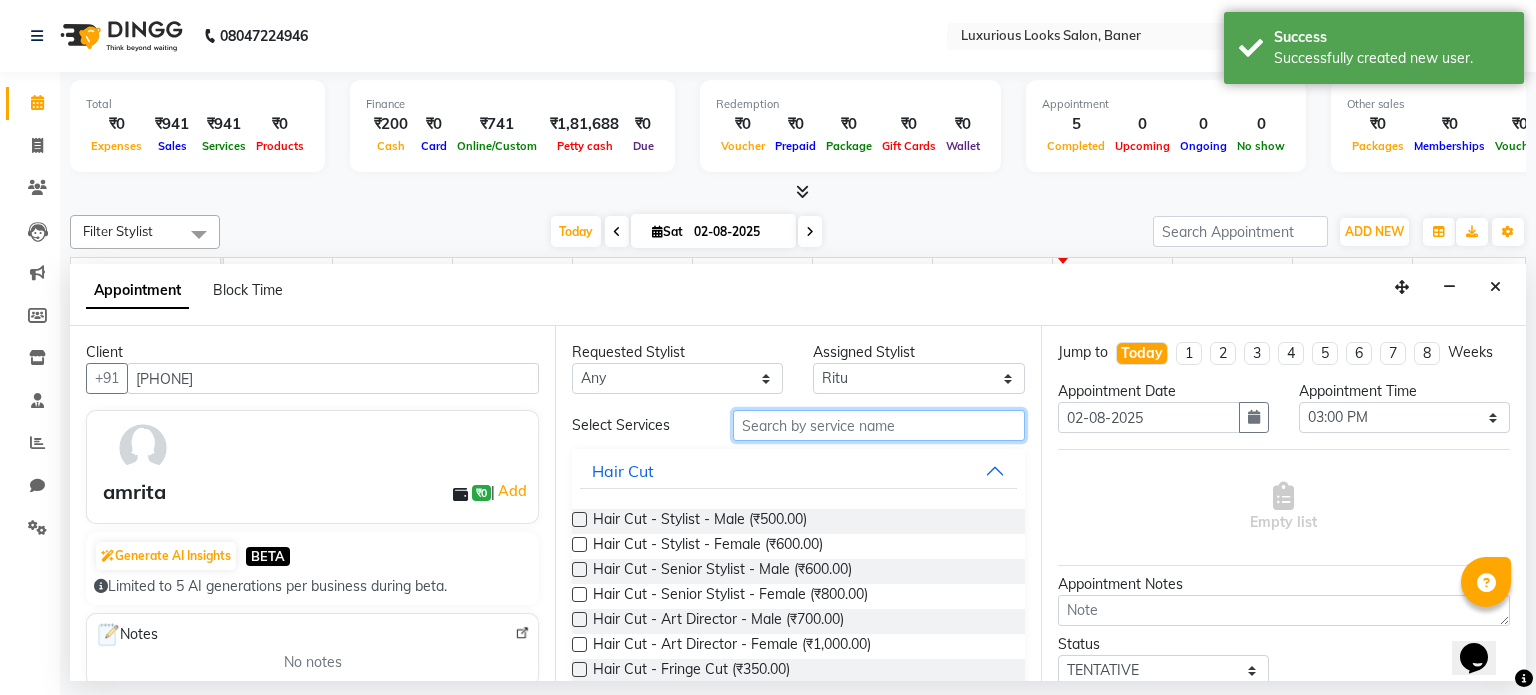 click at bounding box center [879, 425] 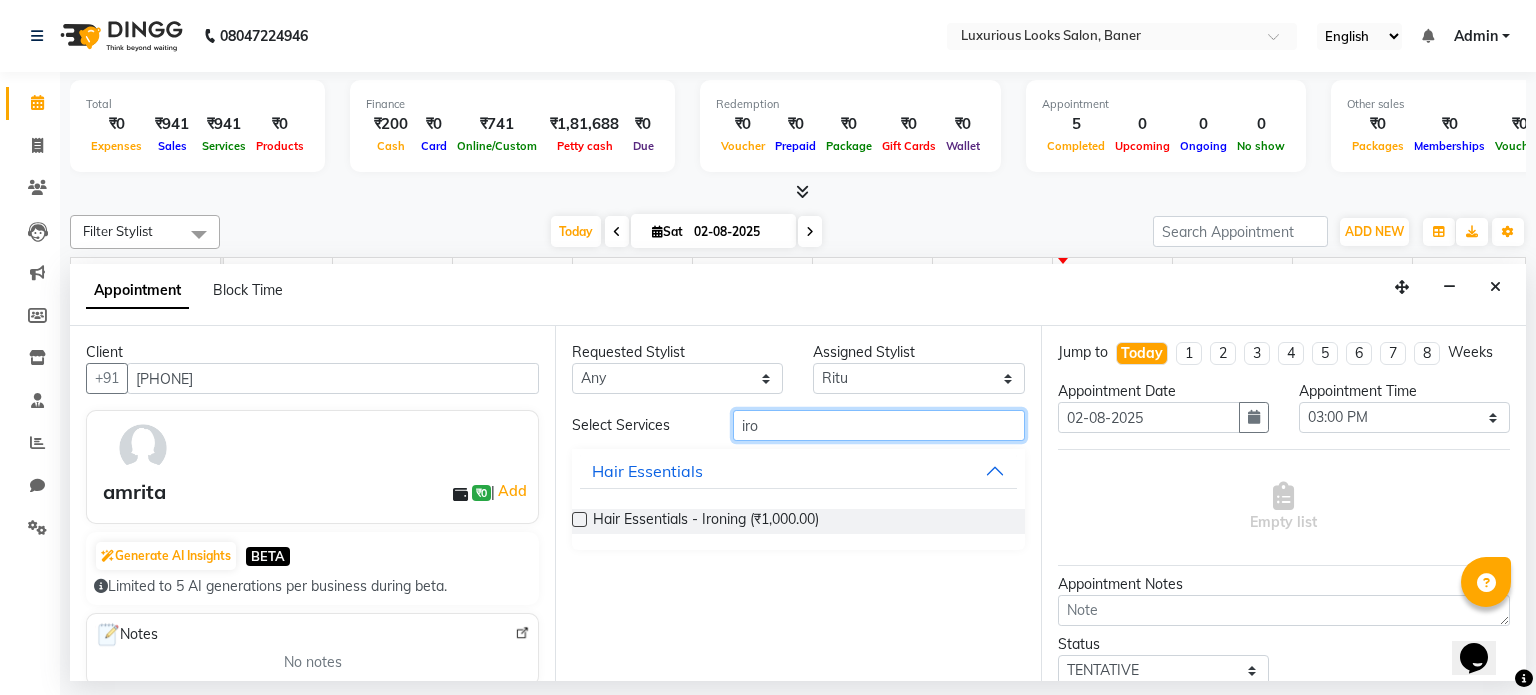 type on "iro" 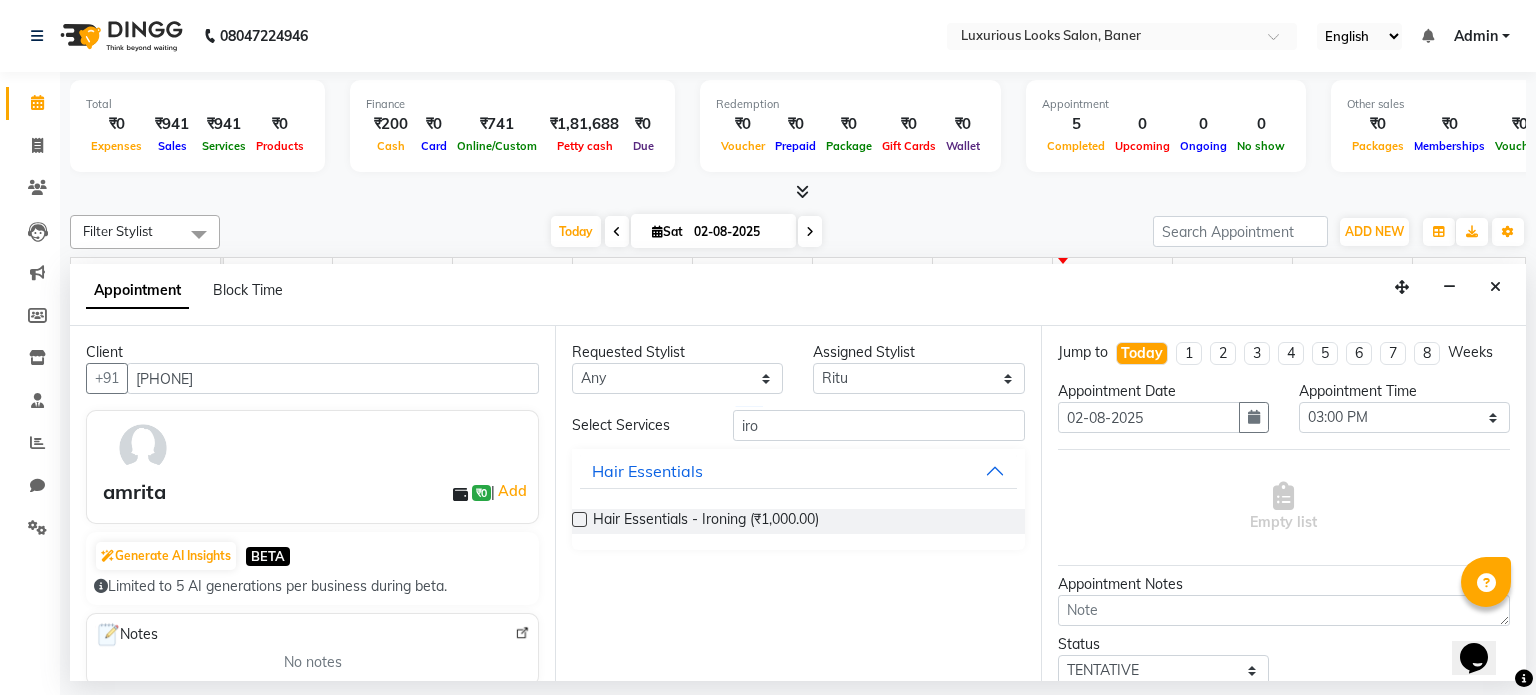 click at bounding box center (579, 519) 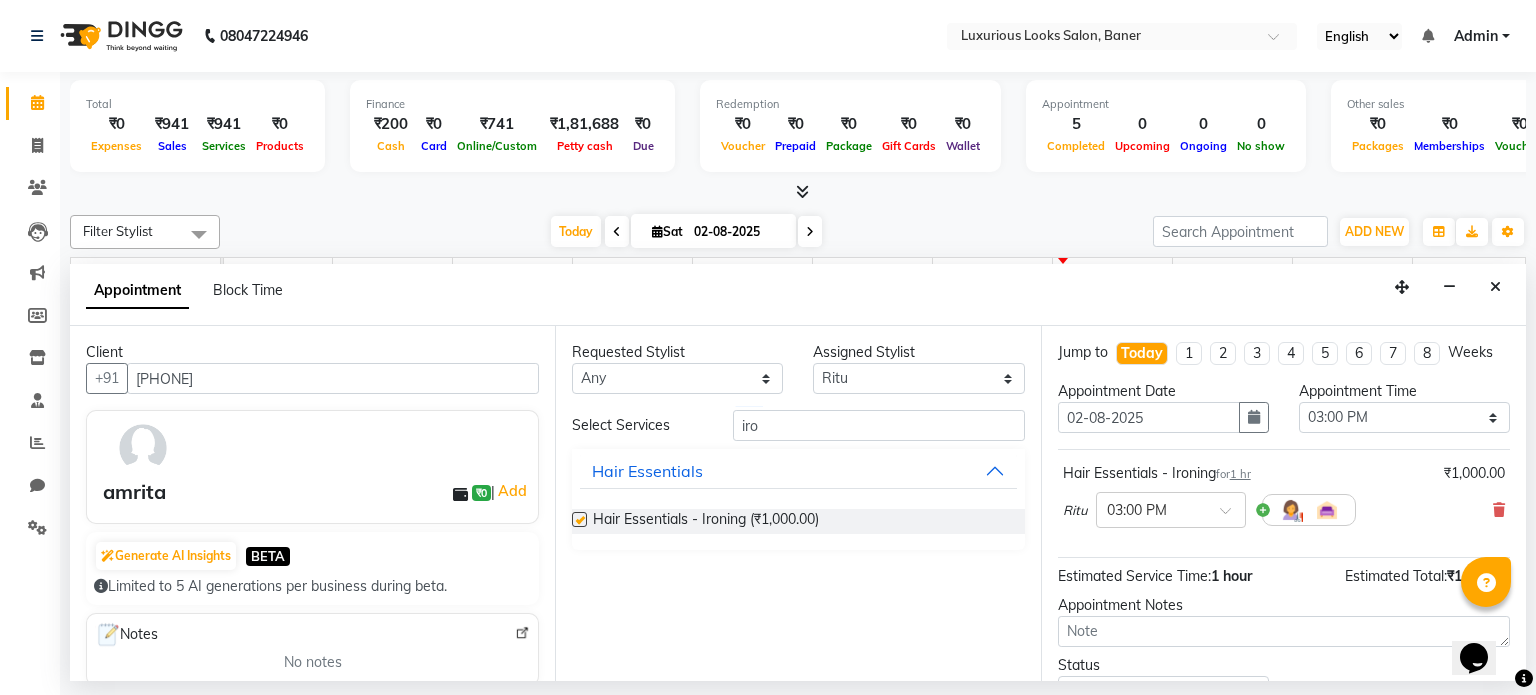 checkbox on "false" 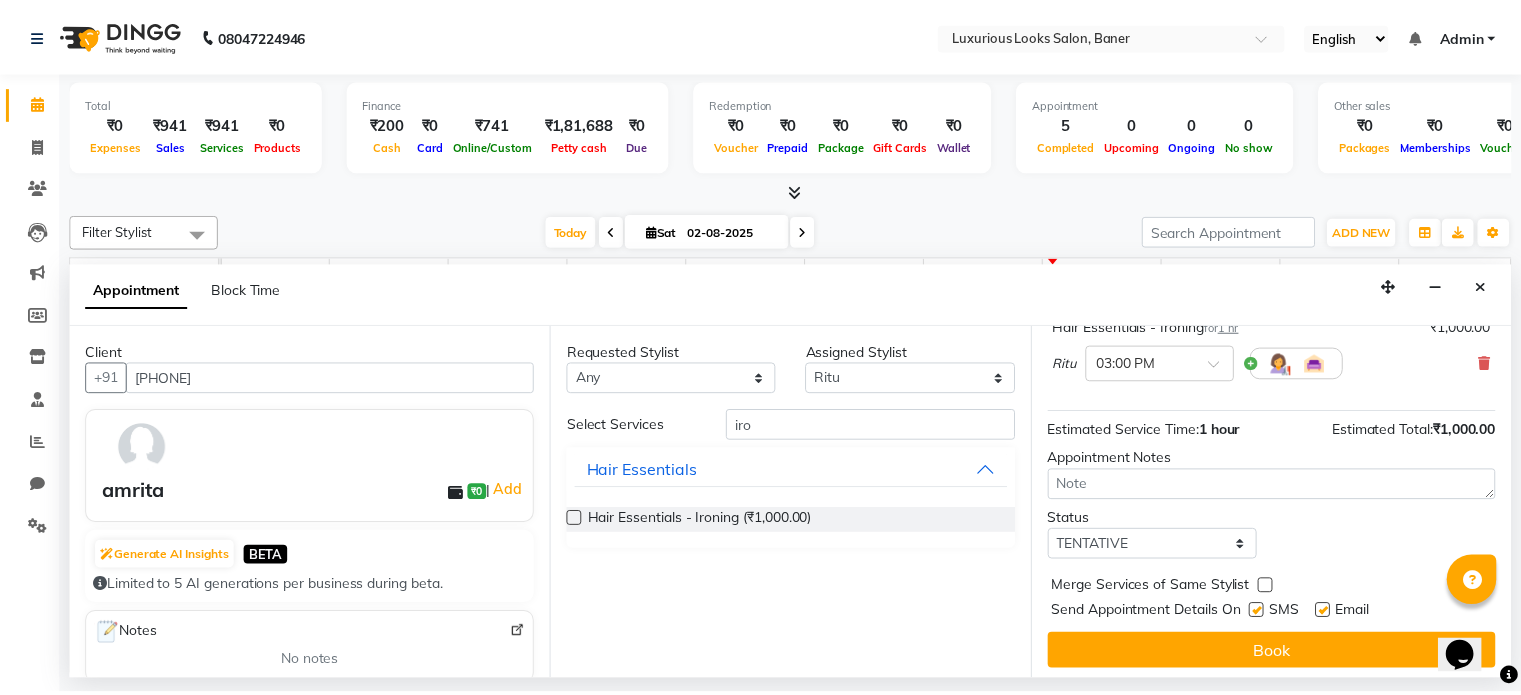 scroll, scrollTop: 151, scrollLeft: 0, axis: vertical 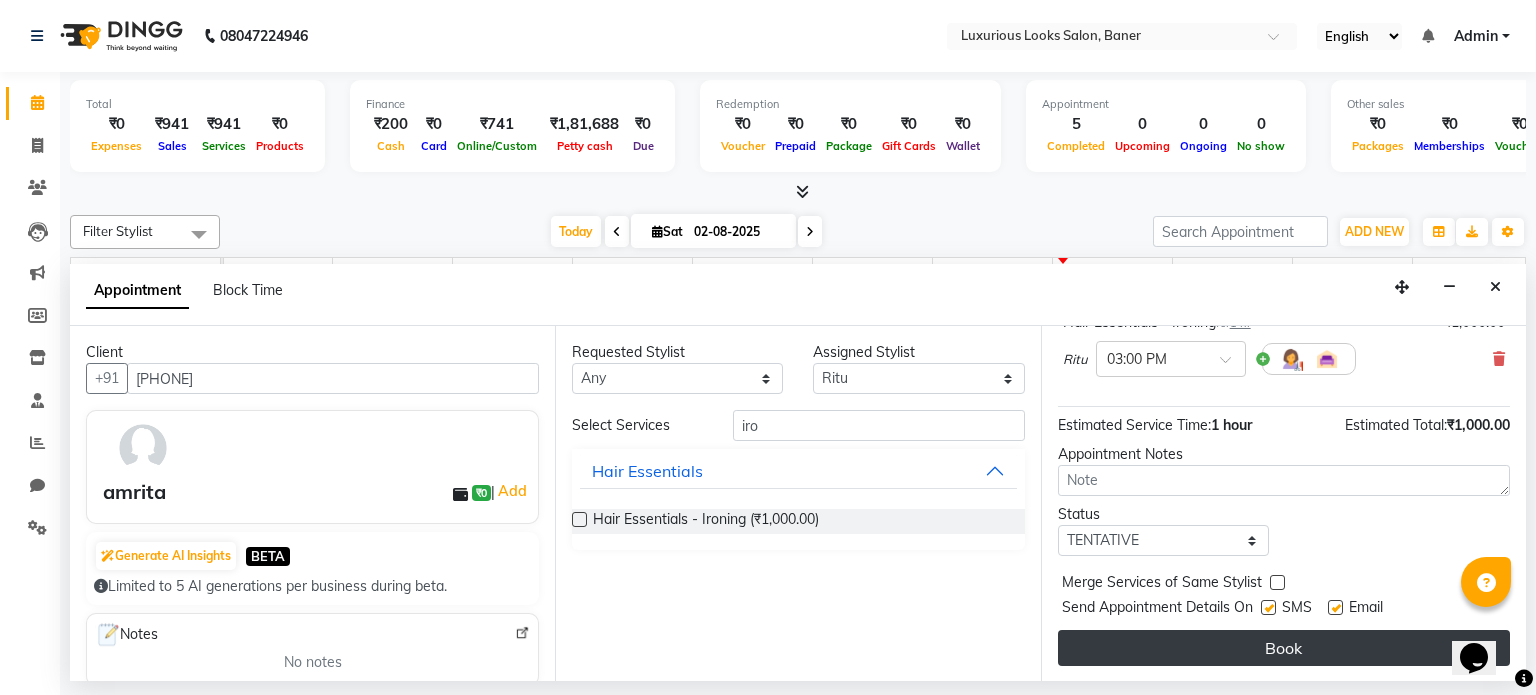 click on "Book" at bounding box center [1284, 648] 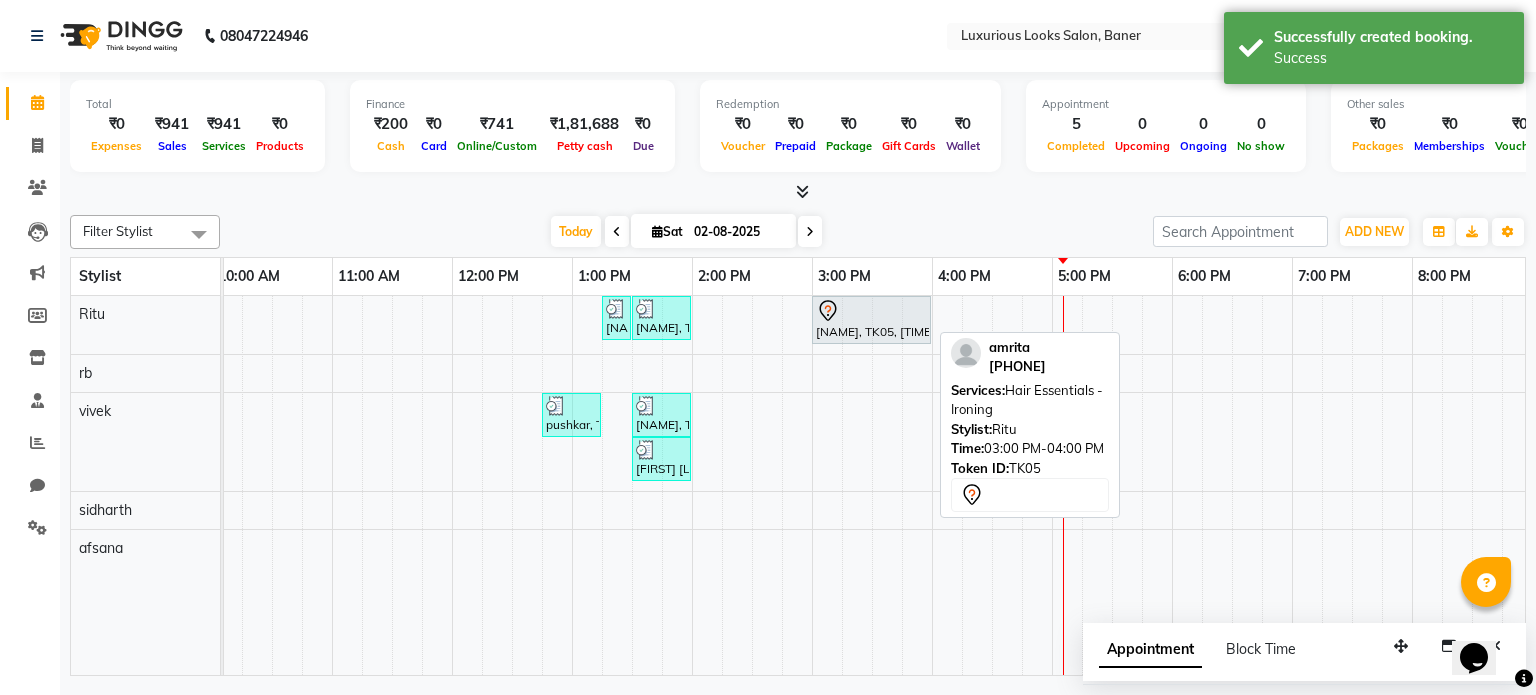 click at bounding box center [871, 311] 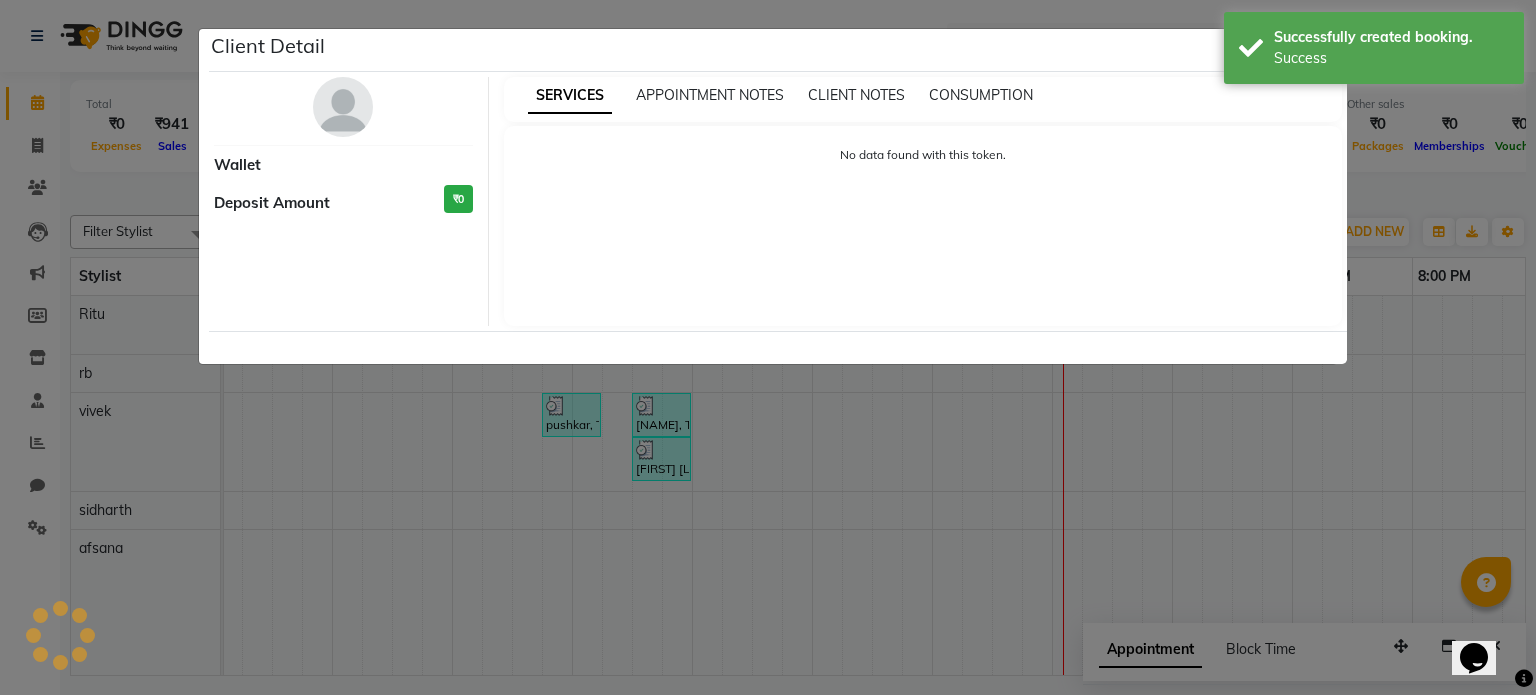 select on "7" 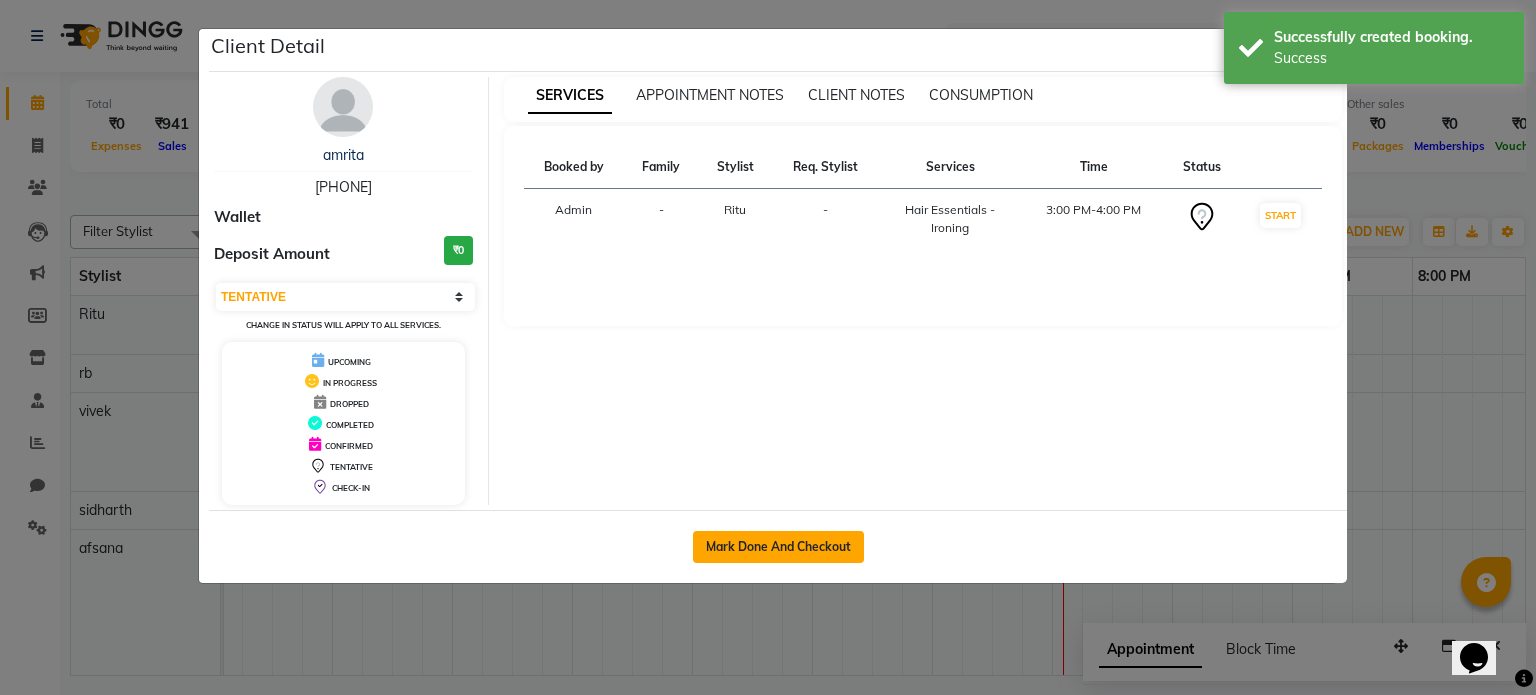 click on "Mark Done And Checkout" 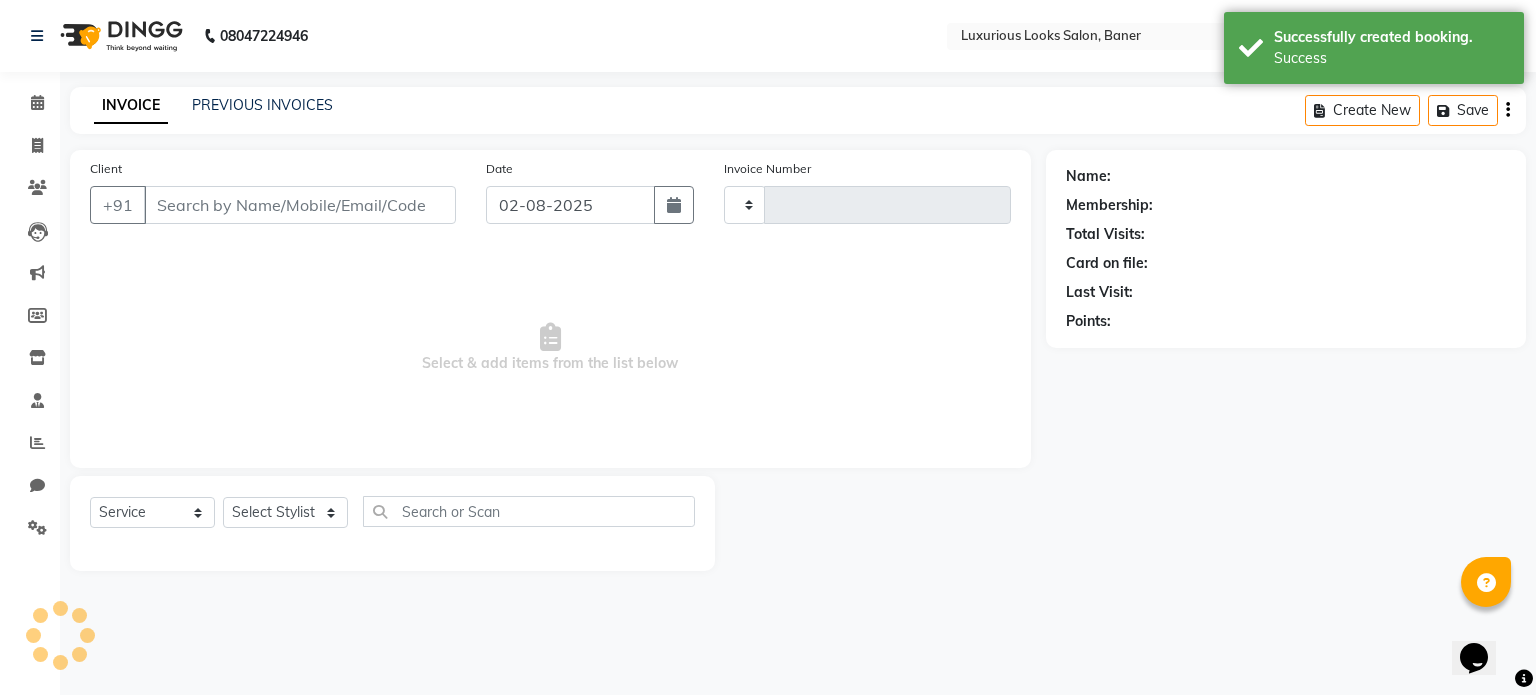 type on "[PHONE]" 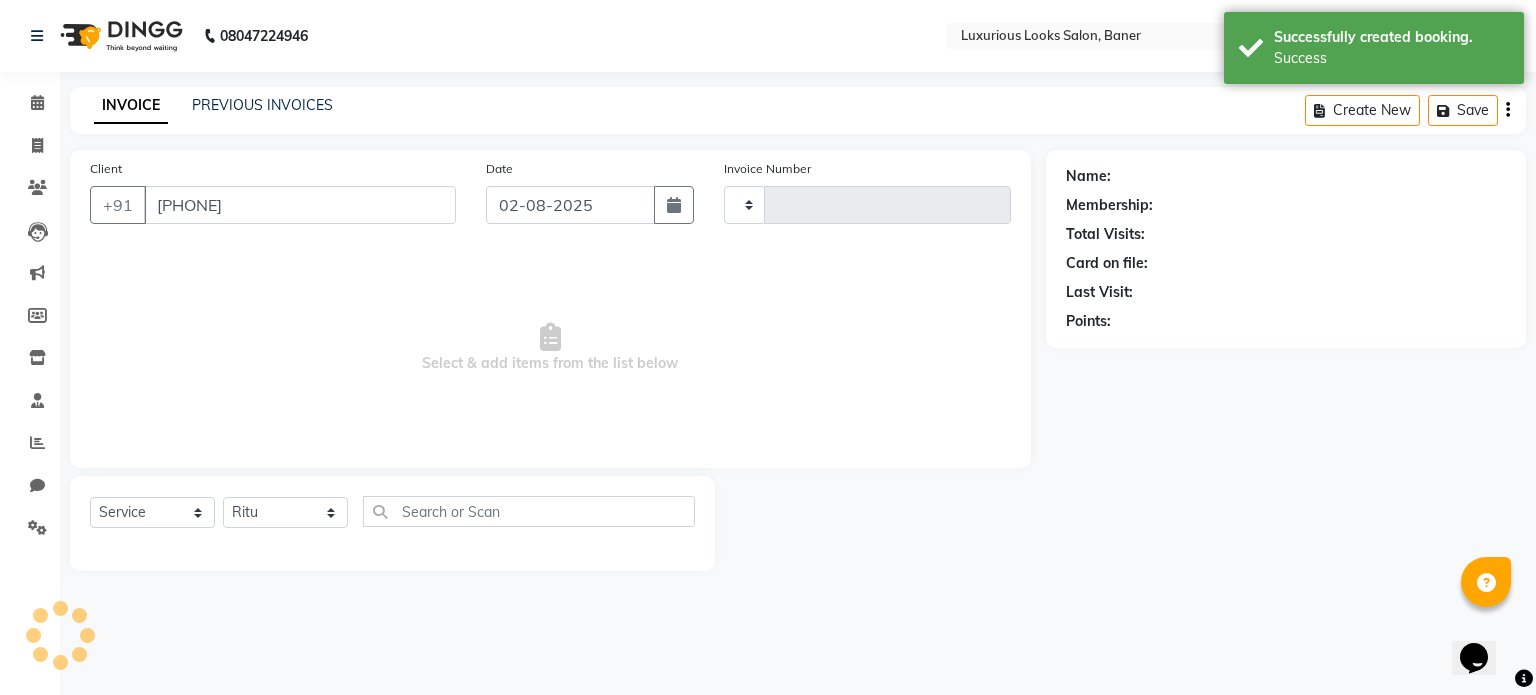 type on "0563" 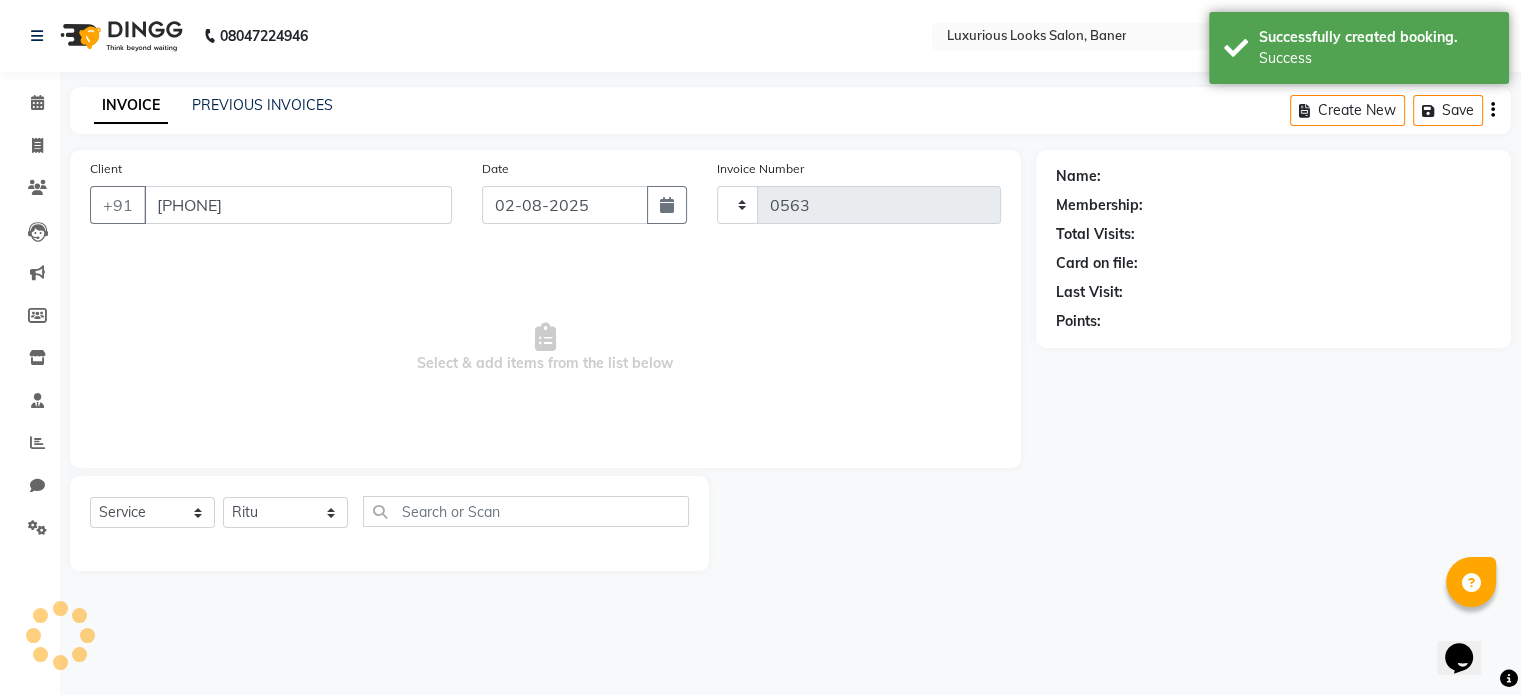 select on "7573" 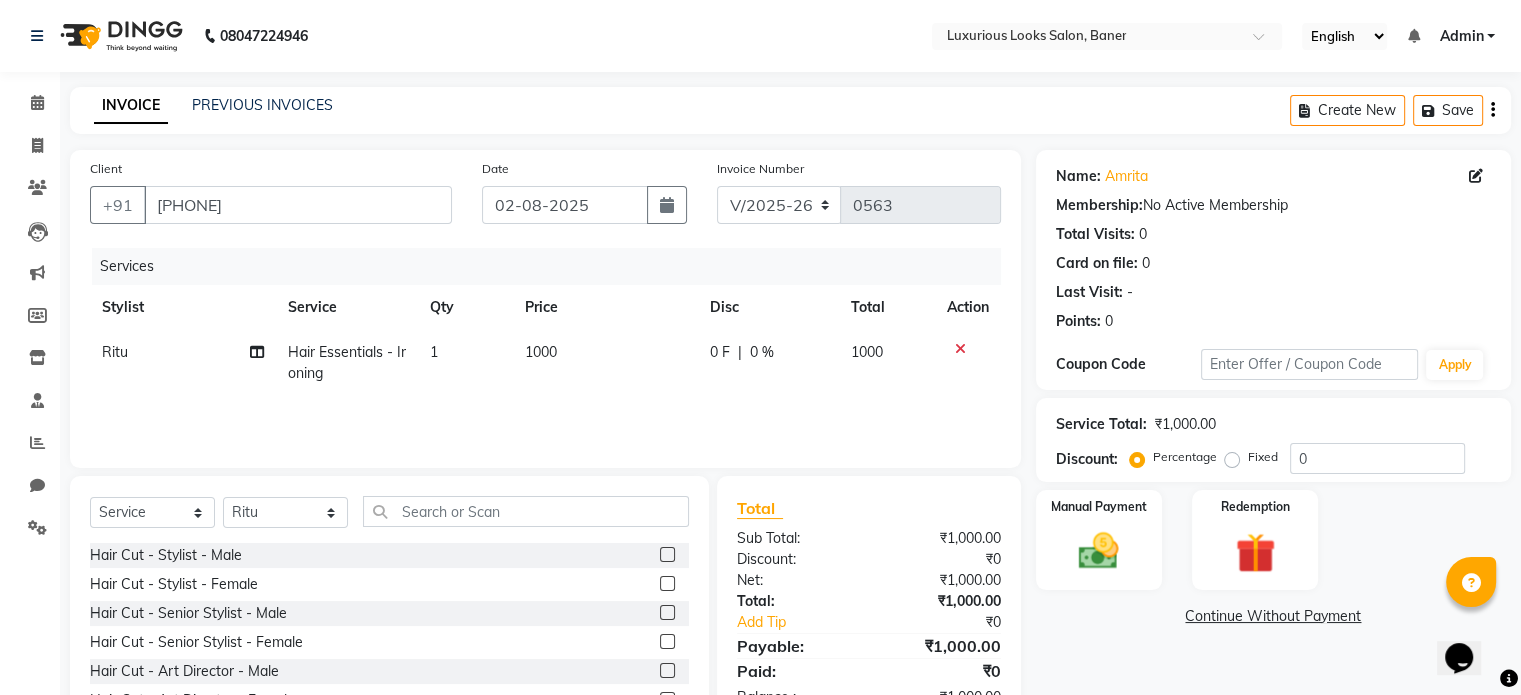 click on "0 F | 0 %" 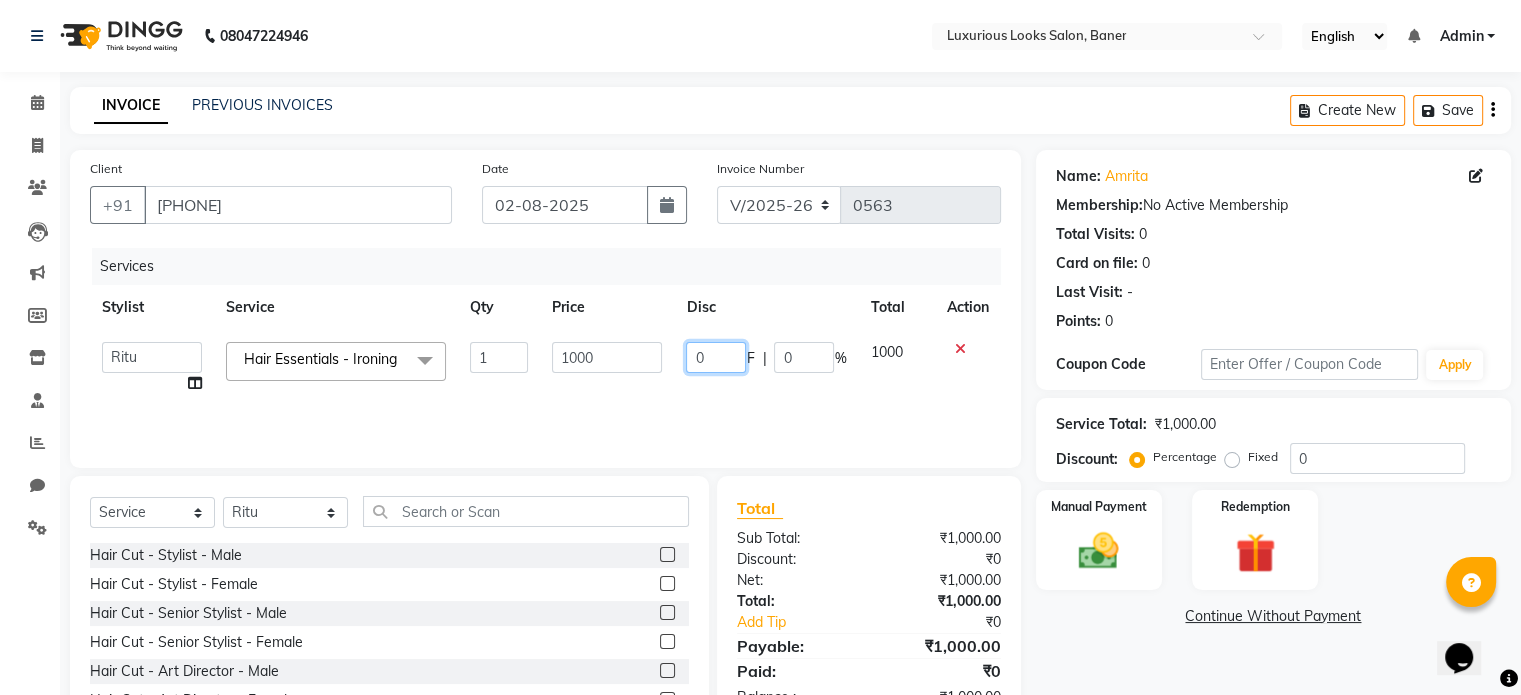 click on "0" 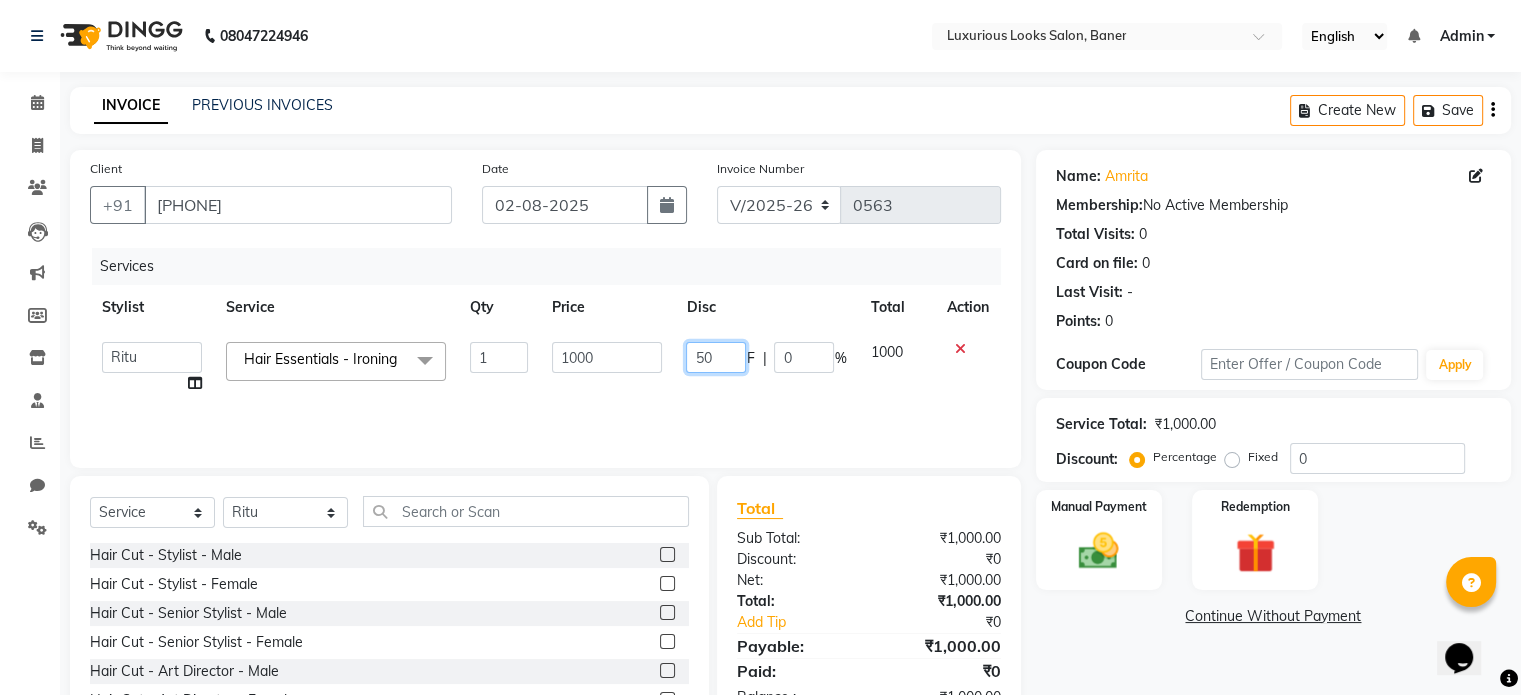 type on "500" 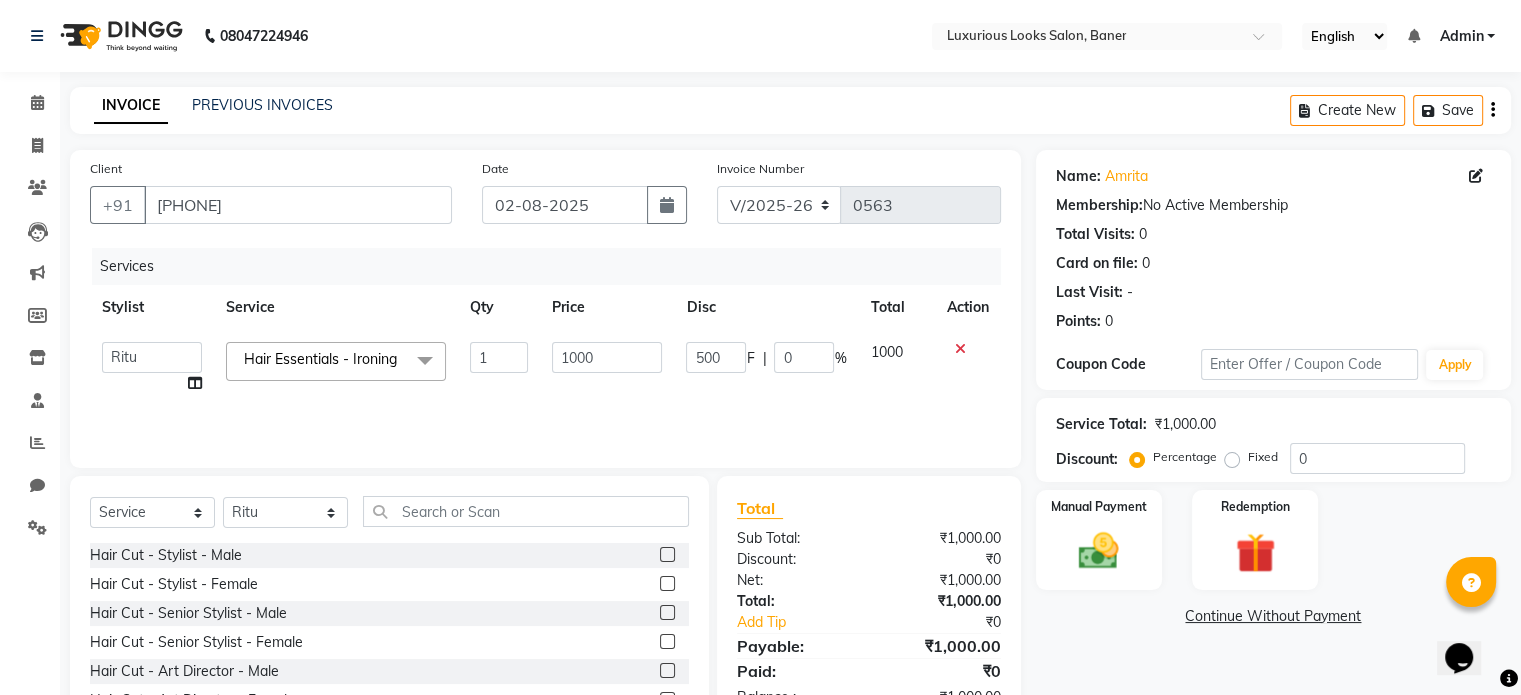 click on "500 F | 0 %" 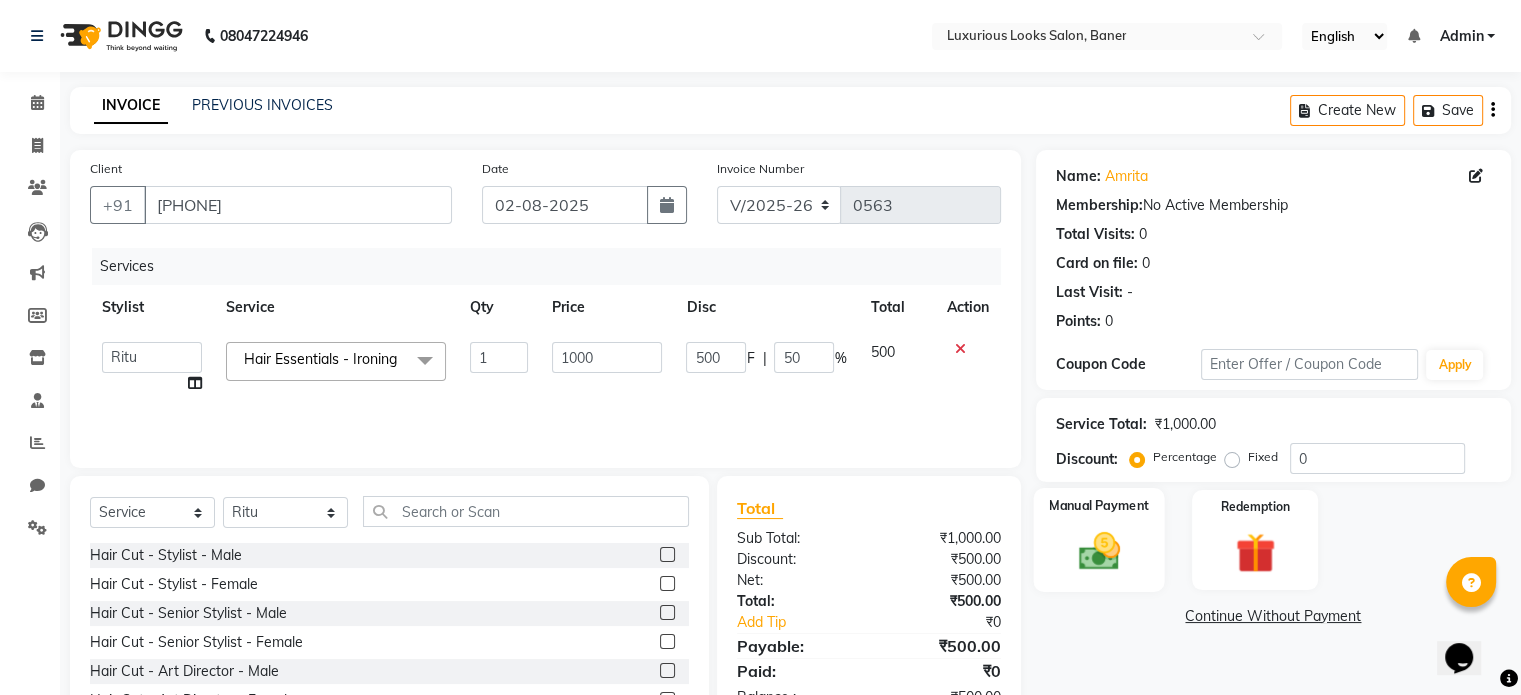 click 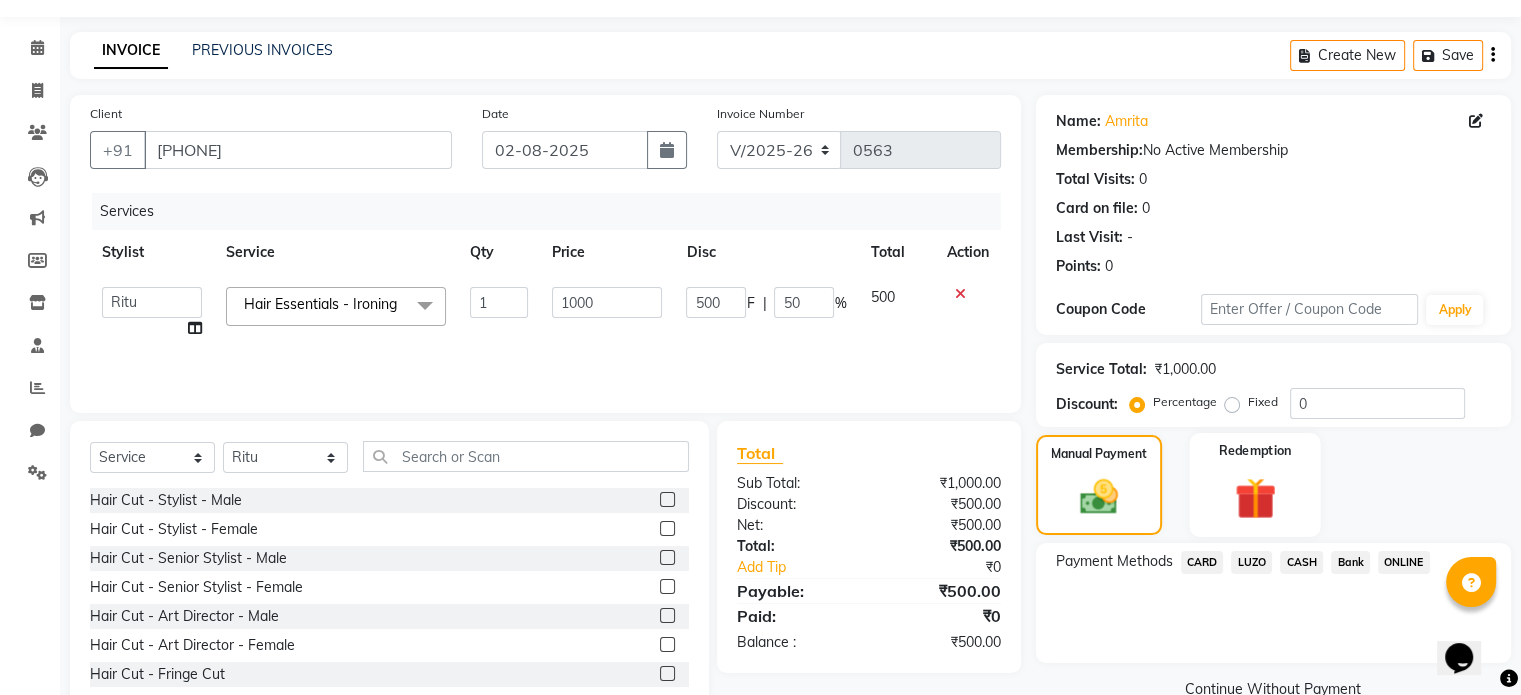 scroll, scrollTop: 106, scrollLeft: 0, axis: vertical 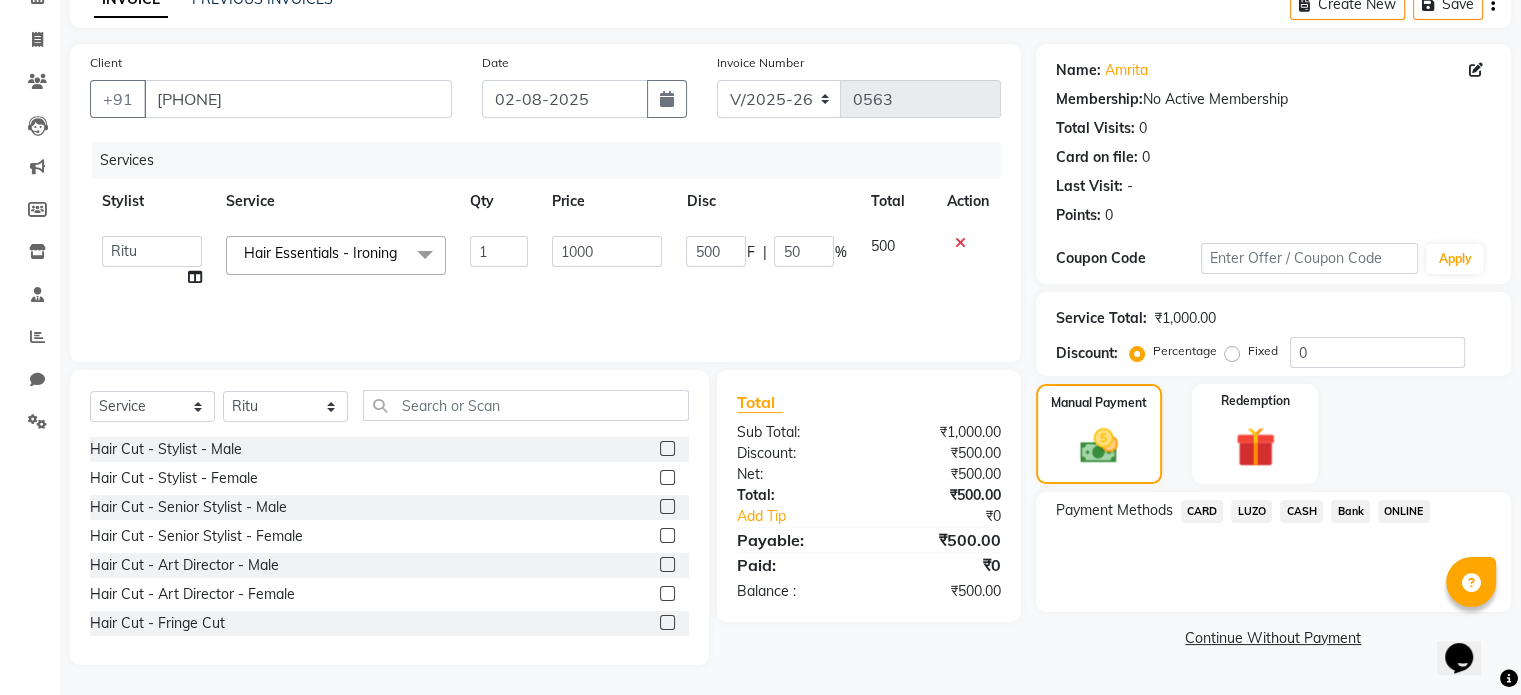 click on "CASH" 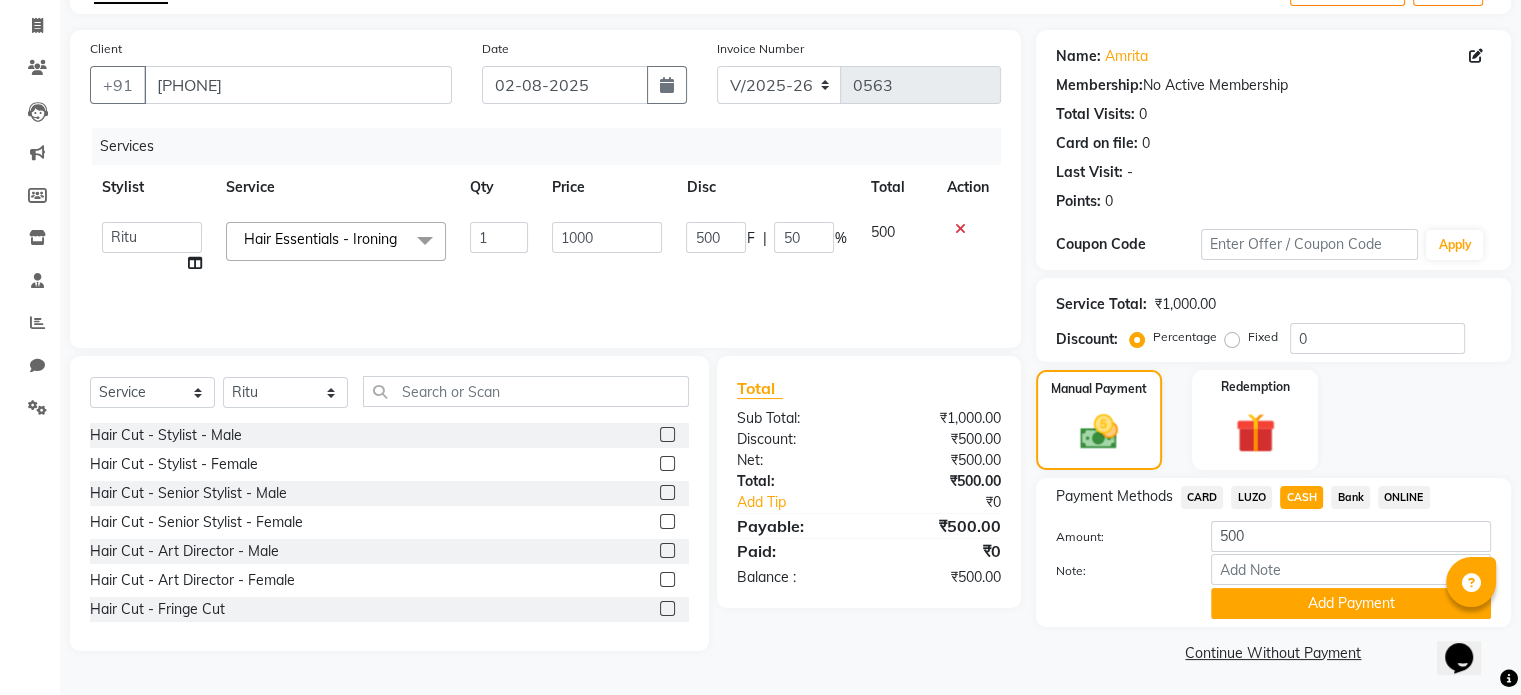 scroll, scrollTop: 124, scrollLeft: 0, axis: vertical 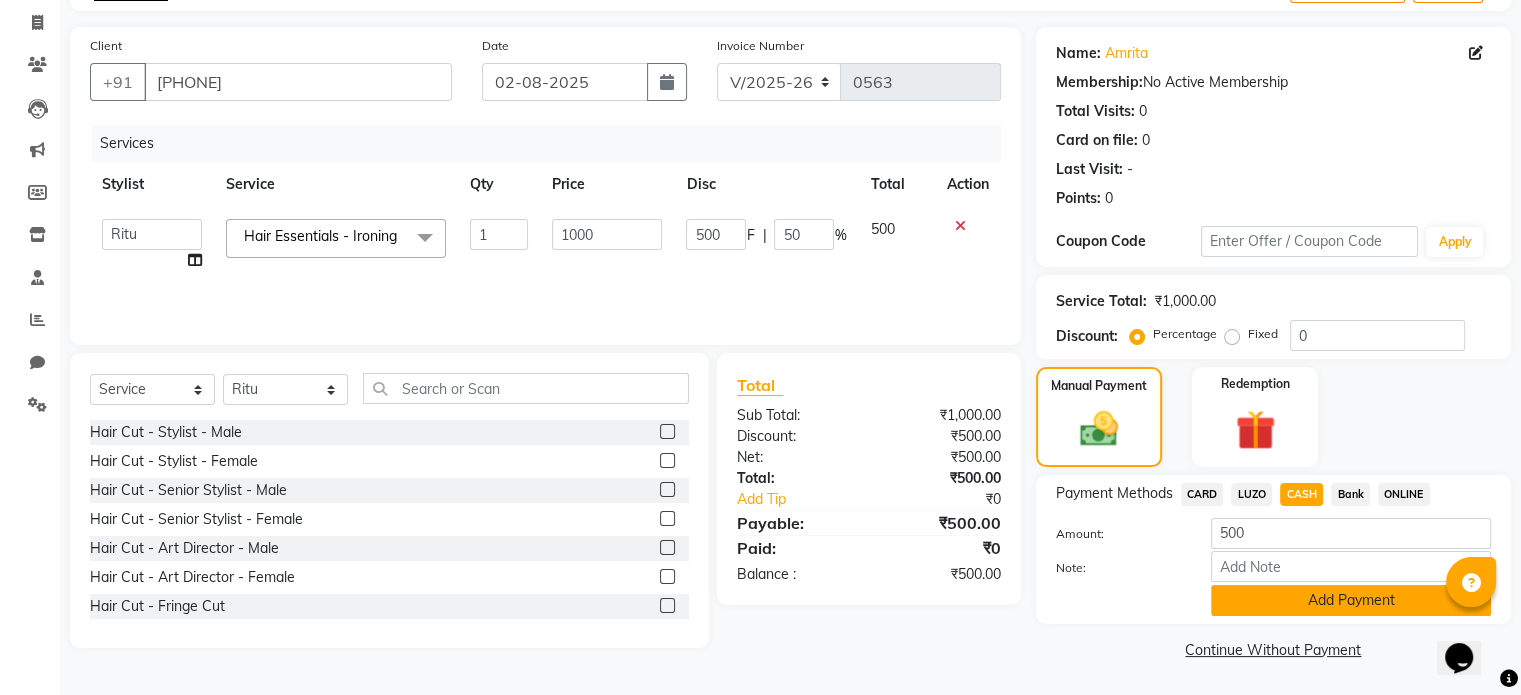 click on "Add Payment" 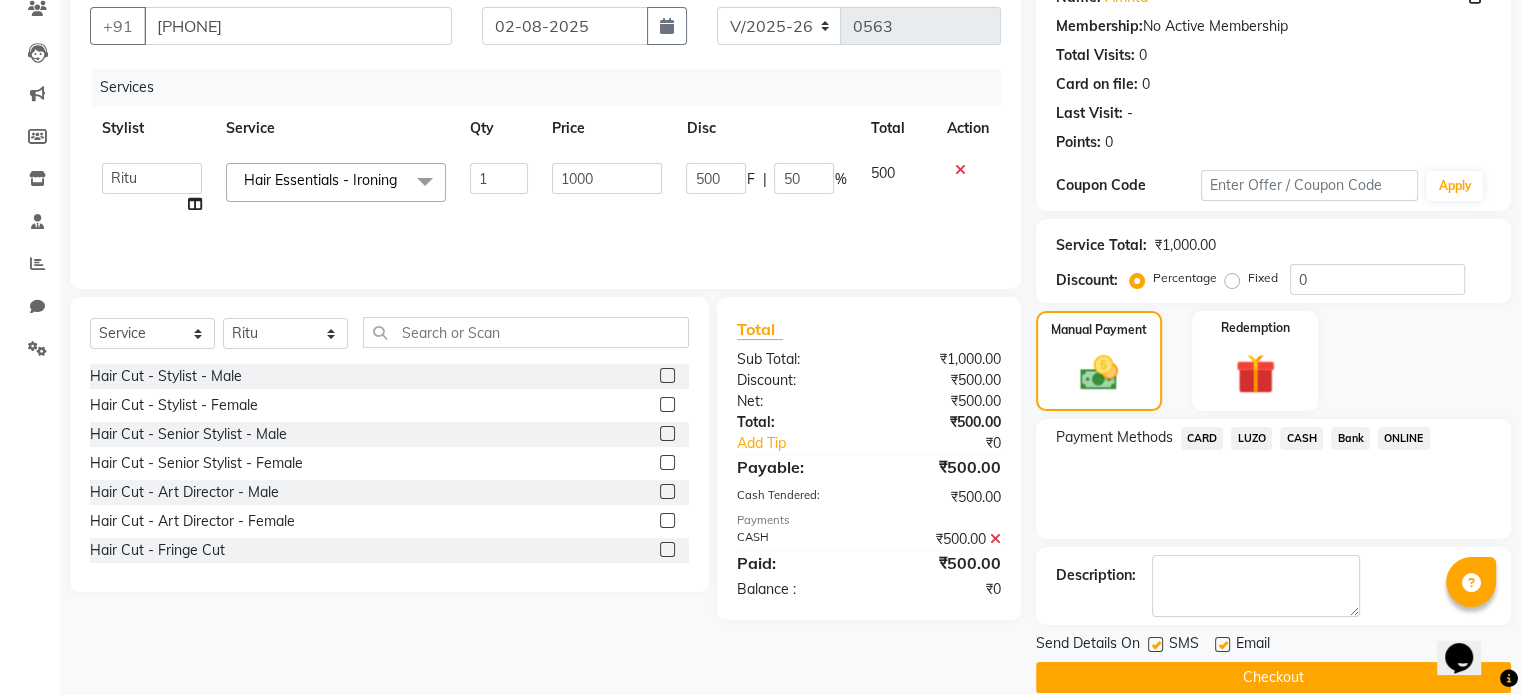 scroll, scrollTop: 205, scrollLeft: 0, axis: vertical 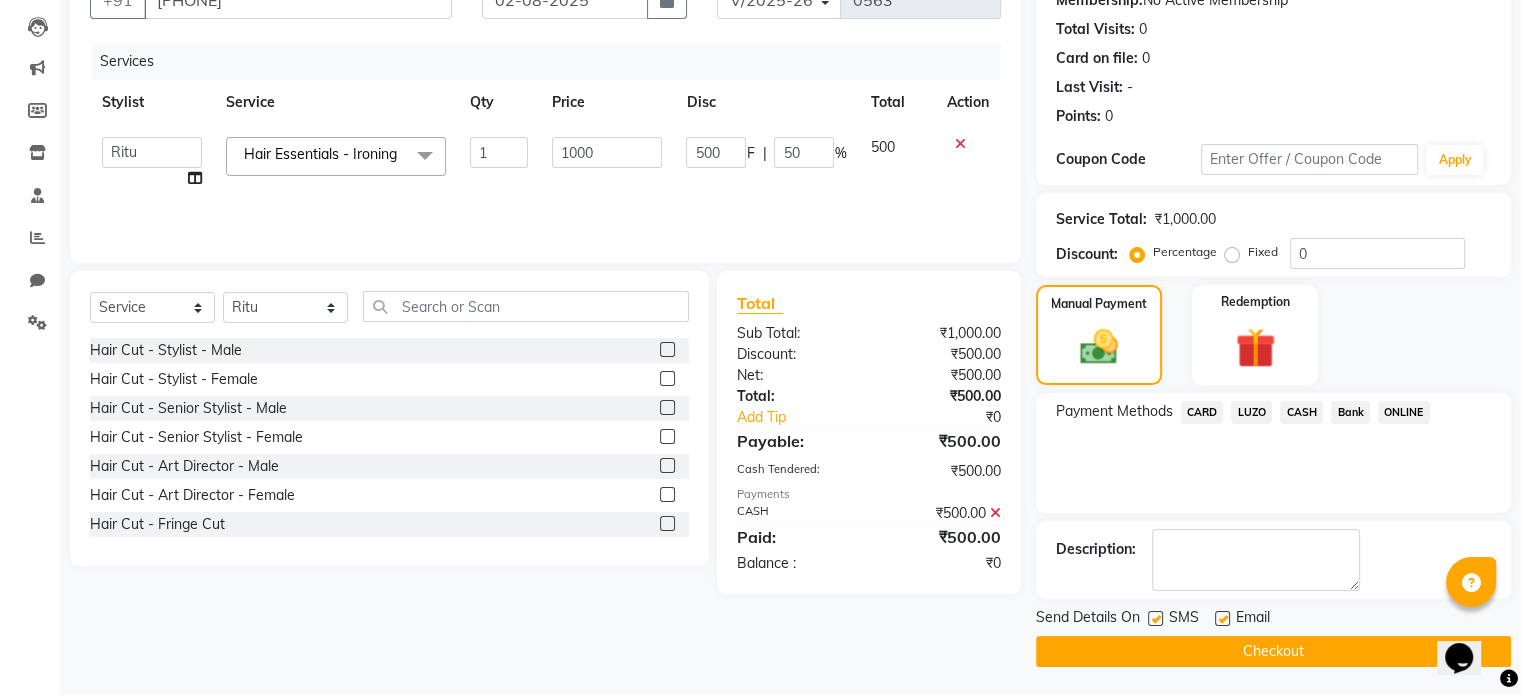 click 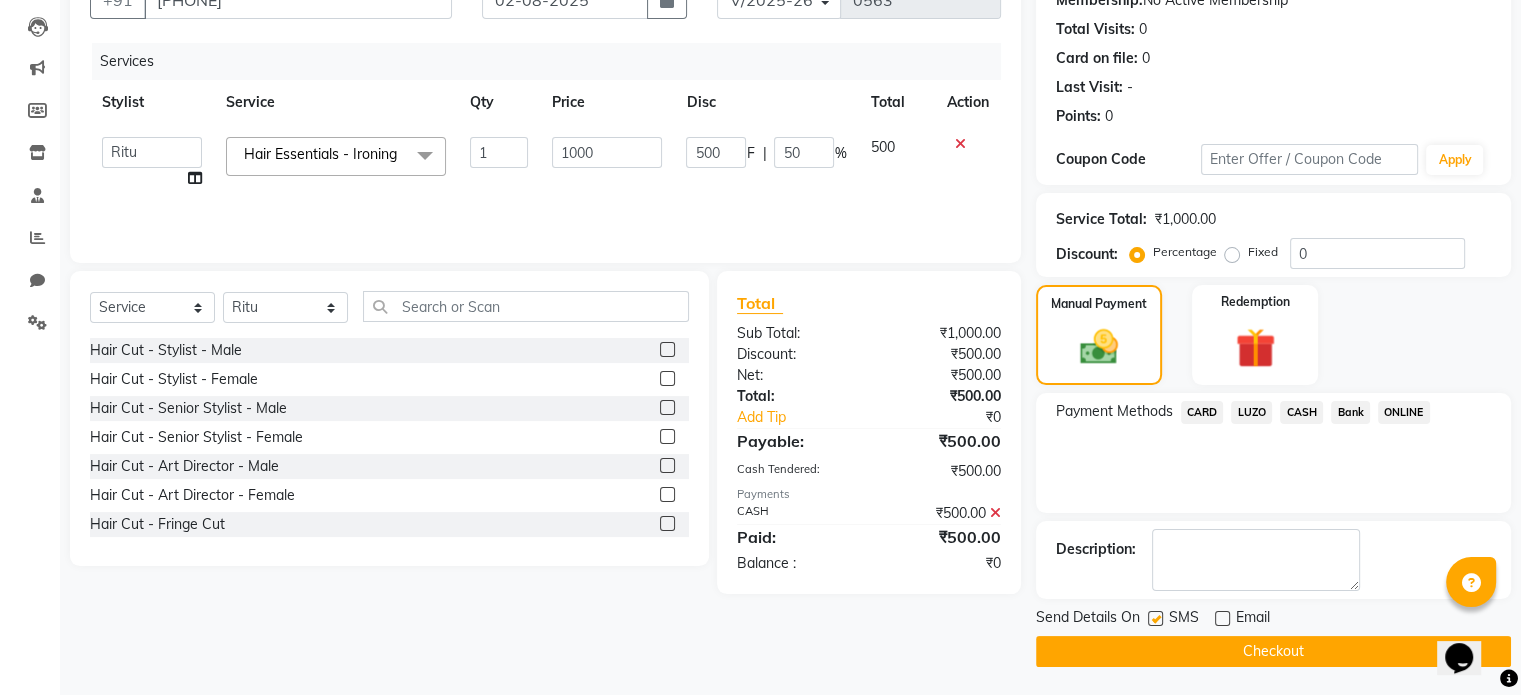 click 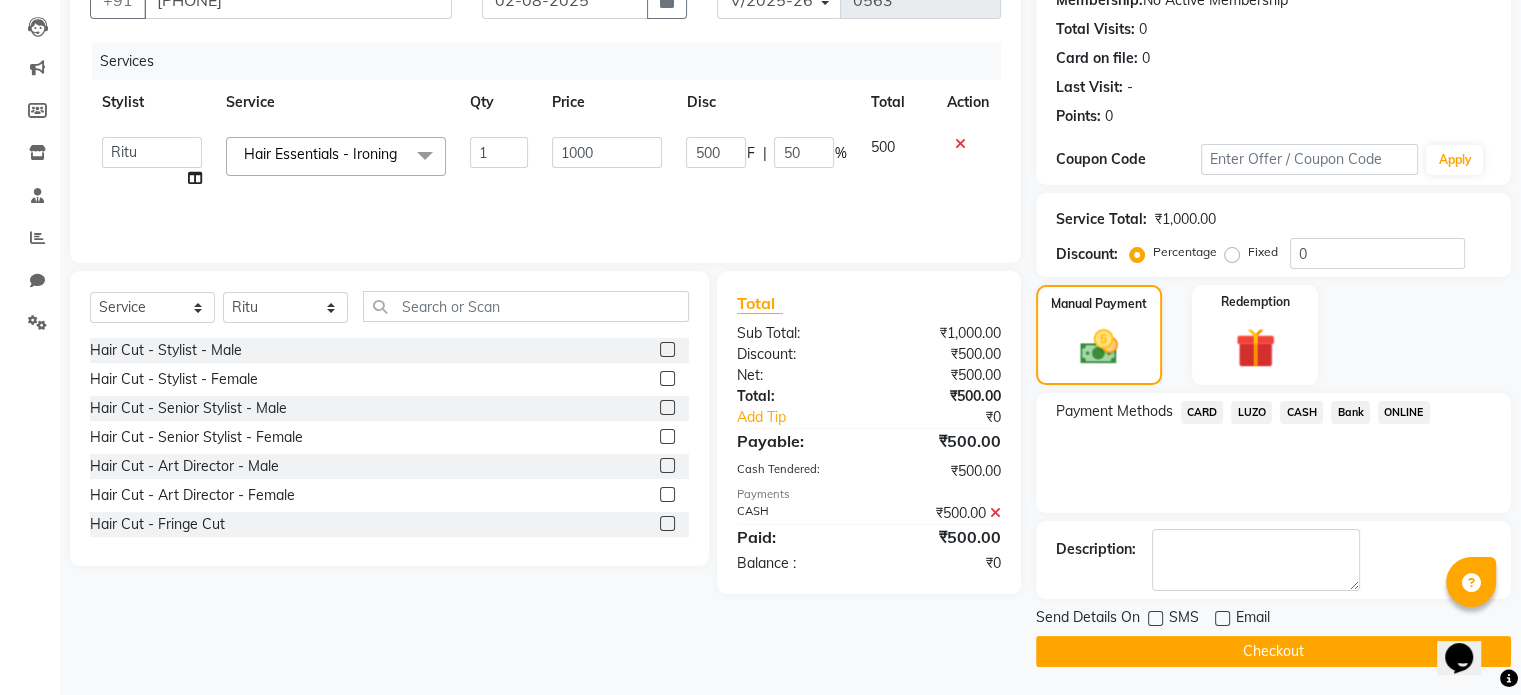 click on "Checkout" 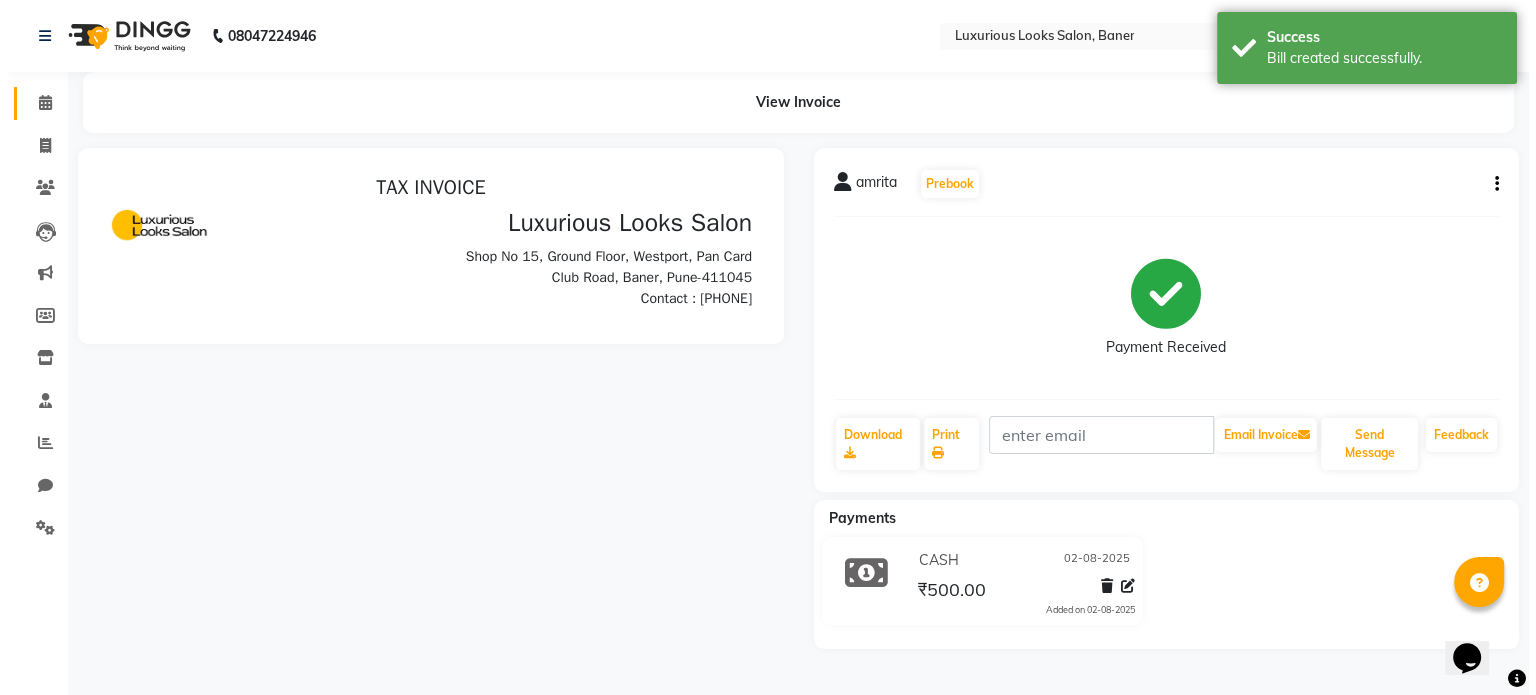 scroll, scrollTop: 0, scrollLeft: 0, axis: both 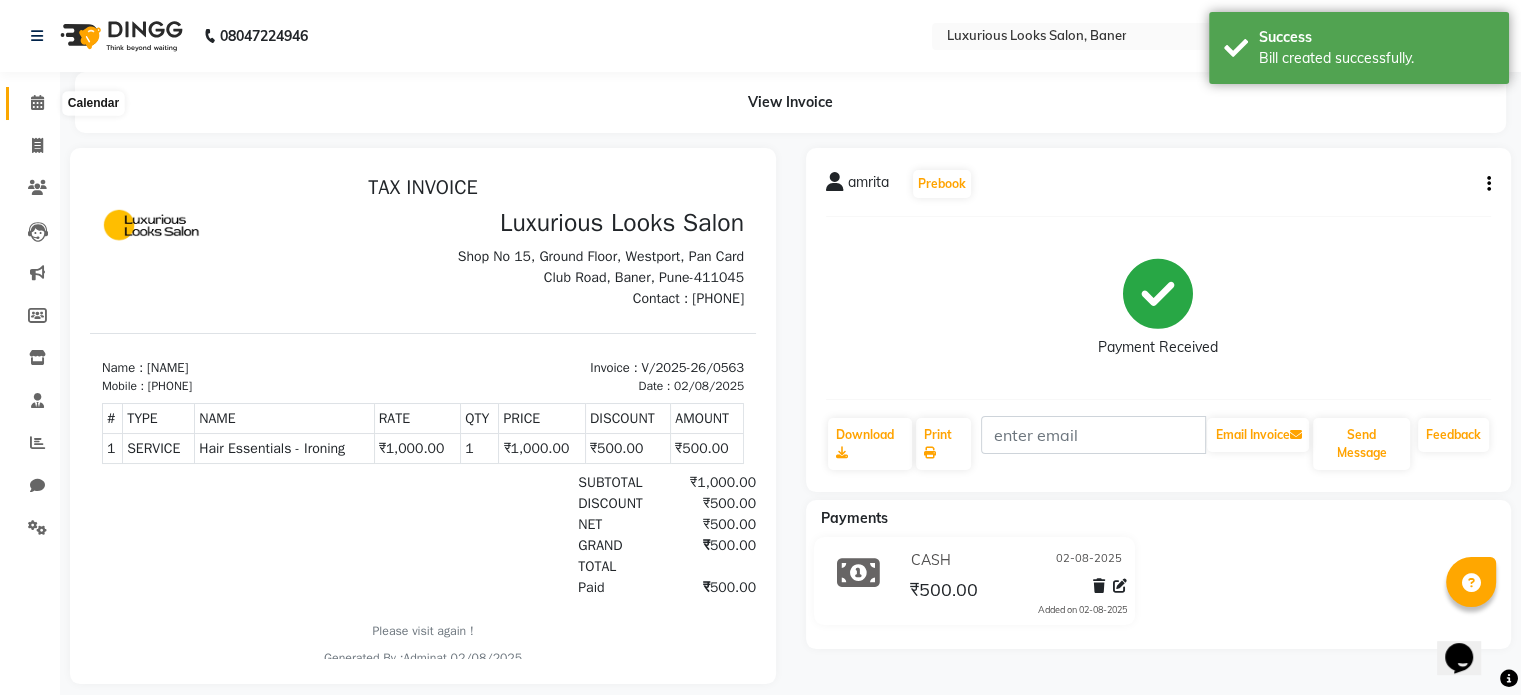 click 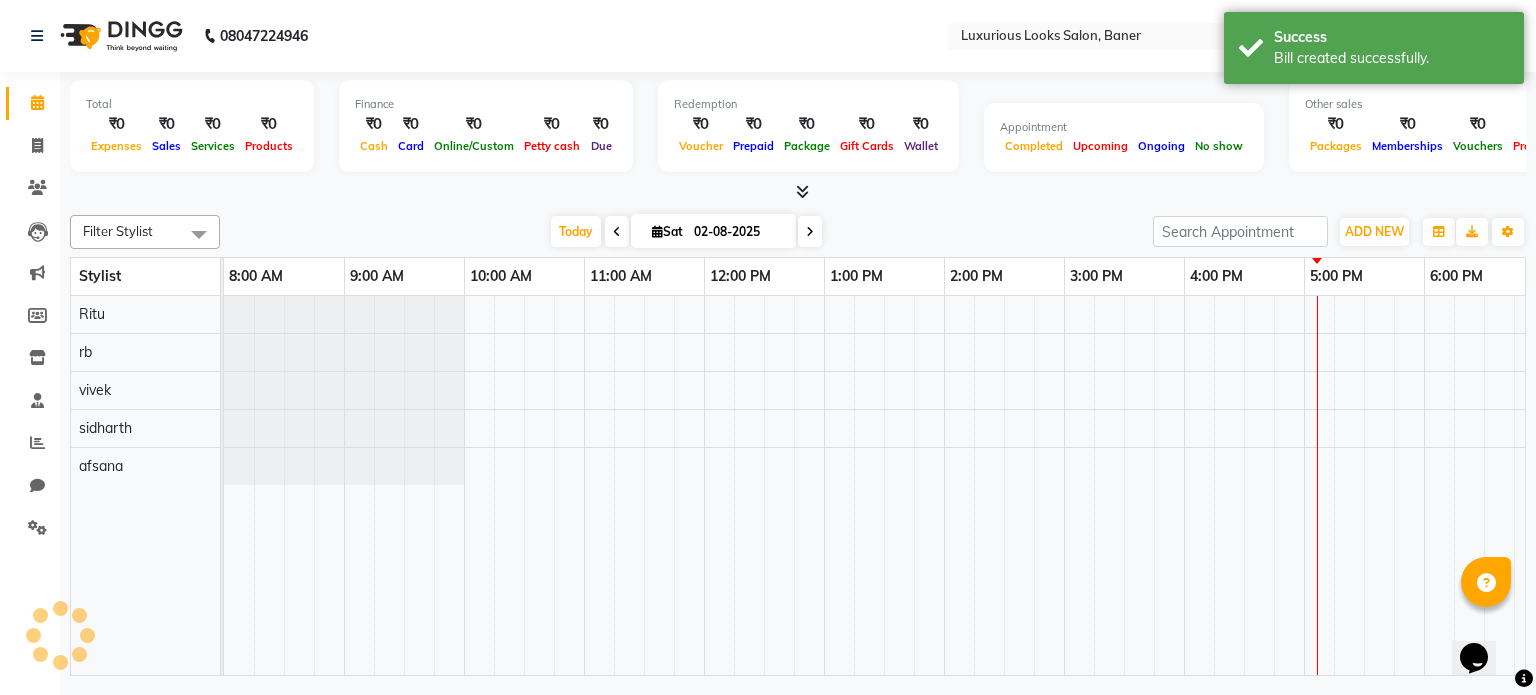 scroll, scrollTop: 0, scrollLeft: 0, axis: both 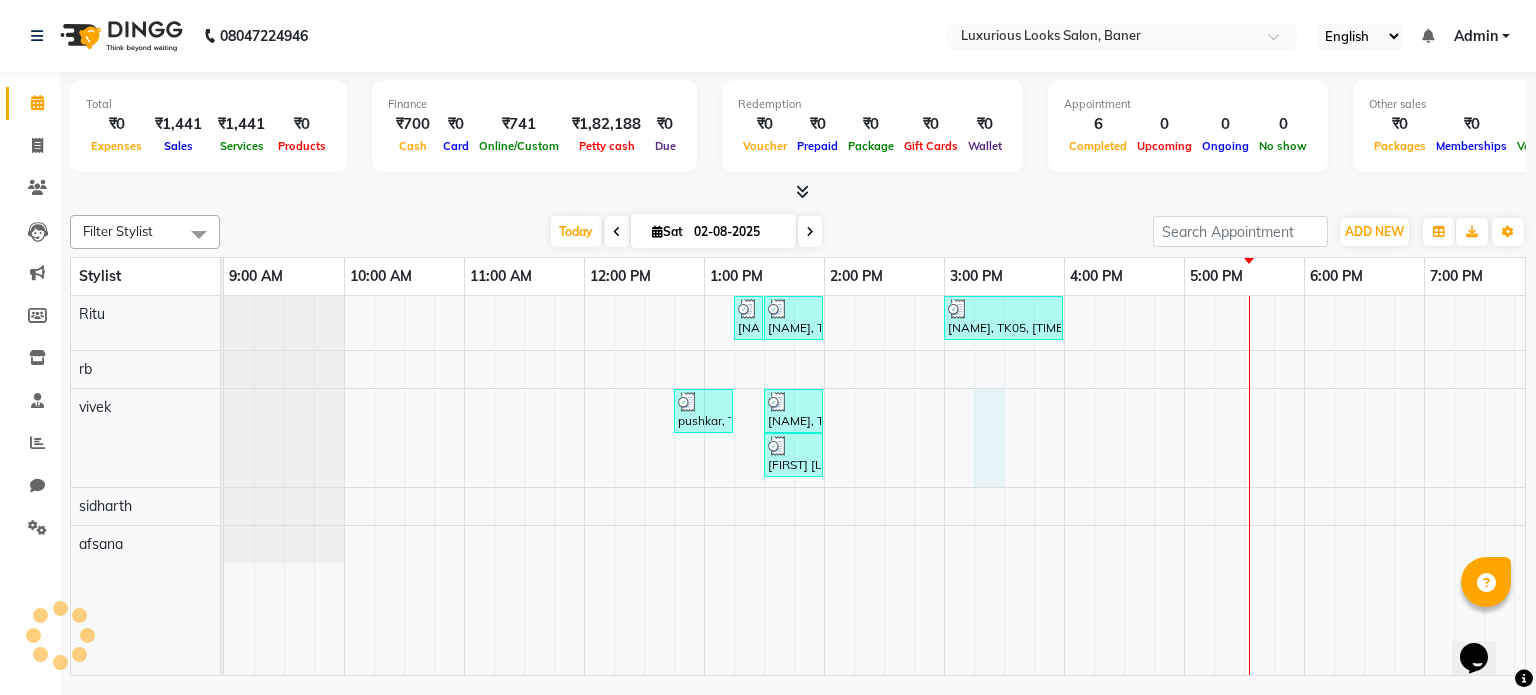 click on "[NAME], TK03, [TIME]-[TIME], Threading - Eyebrows     [NAME], TK03, [TIME]-[TIME], Threading - Upper Lip,Threading - Eyebrows,Threading - Forehead     [NAME], TK05, [TIME]-[TIME], Hair Essentials - Ironing     [NAME], TK01, [TIME]-[TIME], Hair Cut - Stylist - Male     [NAME], TK02, [TIME]-[TIME], Hair Cut - Stylist - Male     [FIRST] [LAST], TK04, [TIME]-[TIME], Hair Cut - Stylist - Male" at bounding box center (1064, 486) 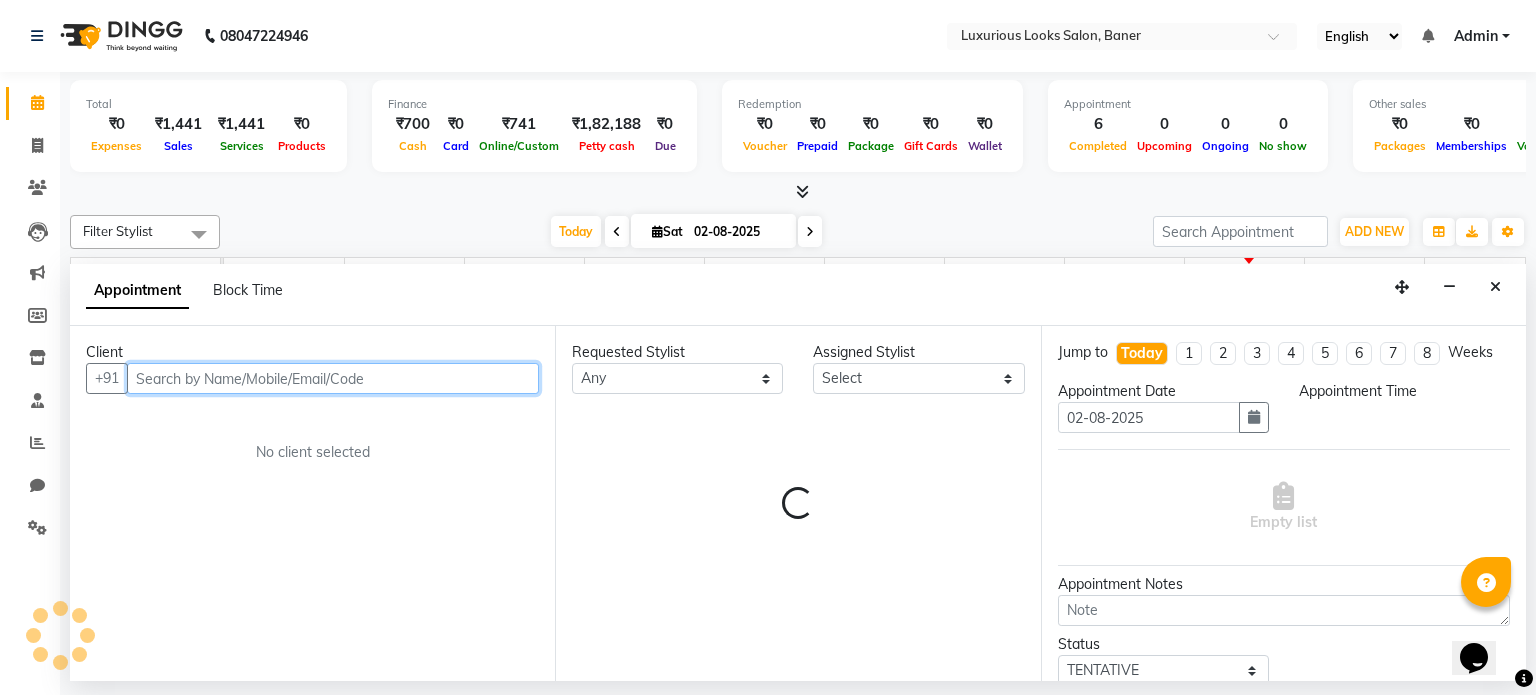 select on "915" 